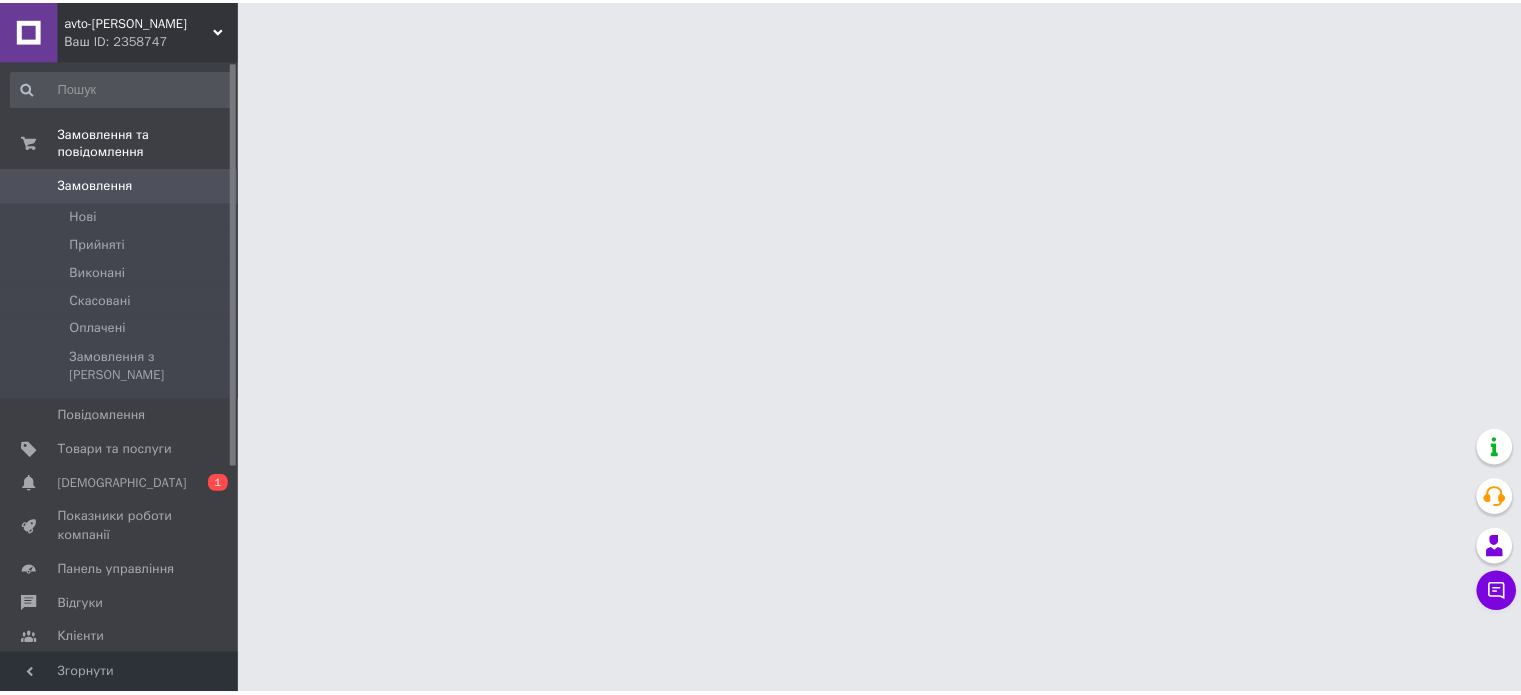scroll, scrollTop: 0, scrollLeft: 0, axis: both 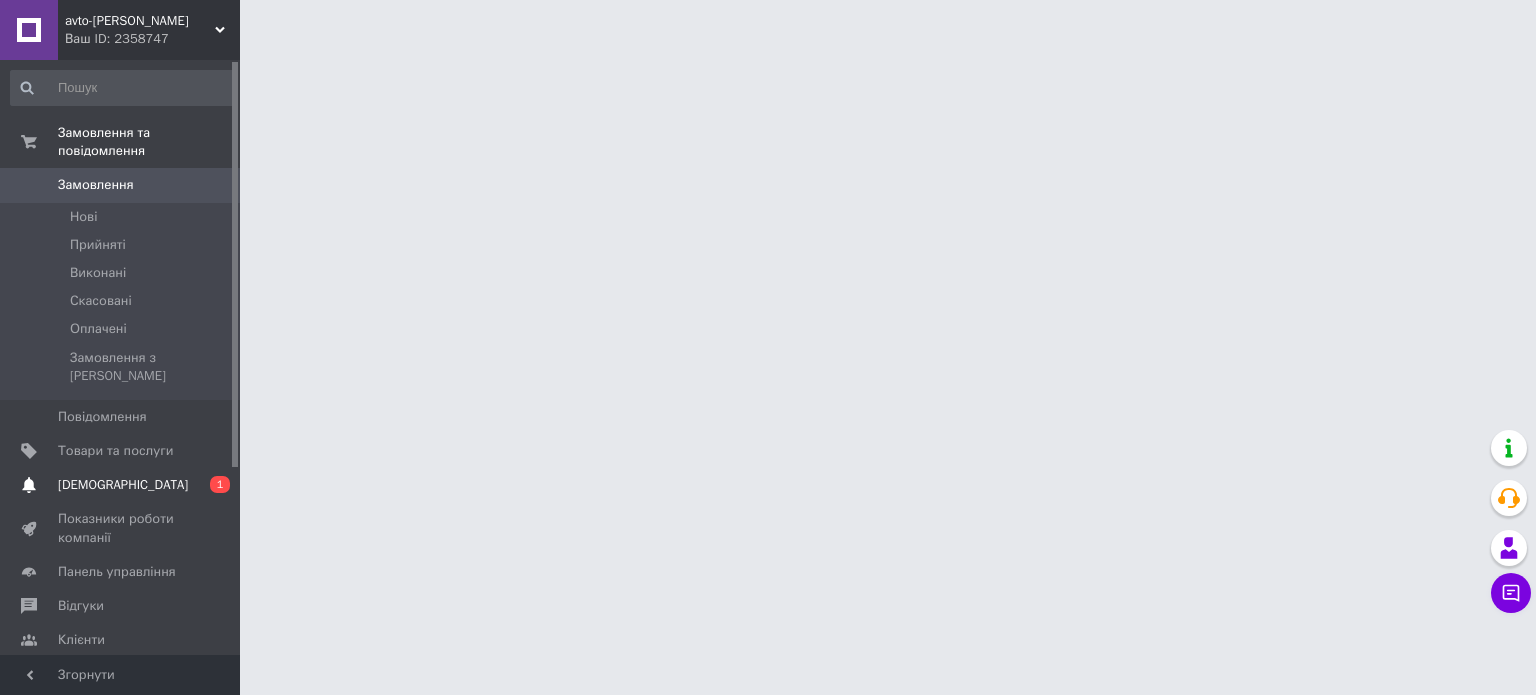 click on "[DEMOGRAPHIC_DATA]" at bounding box center [121, 485] 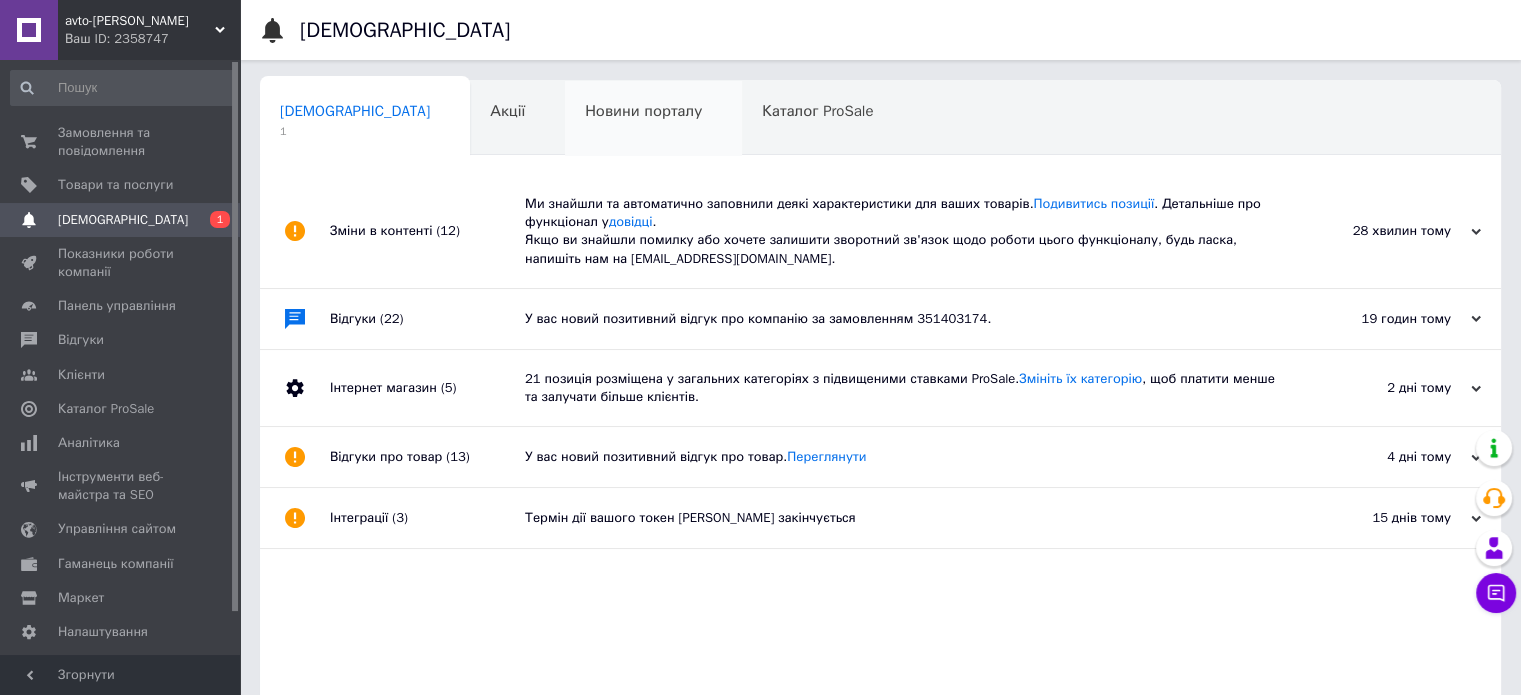 click on "Новини порталу" at bounding box center (643, 111) 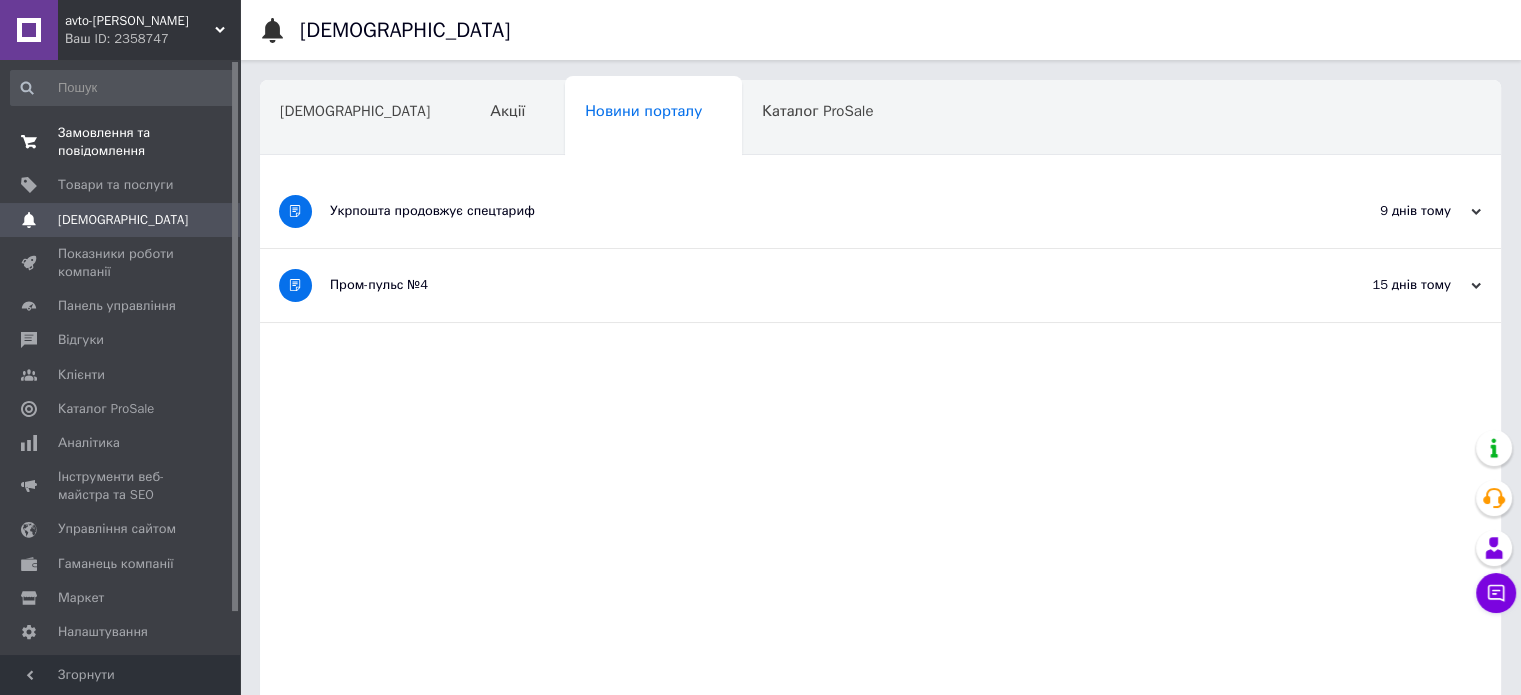 click on "Замовлення та повідомлення" at bounding box center (121, 142) 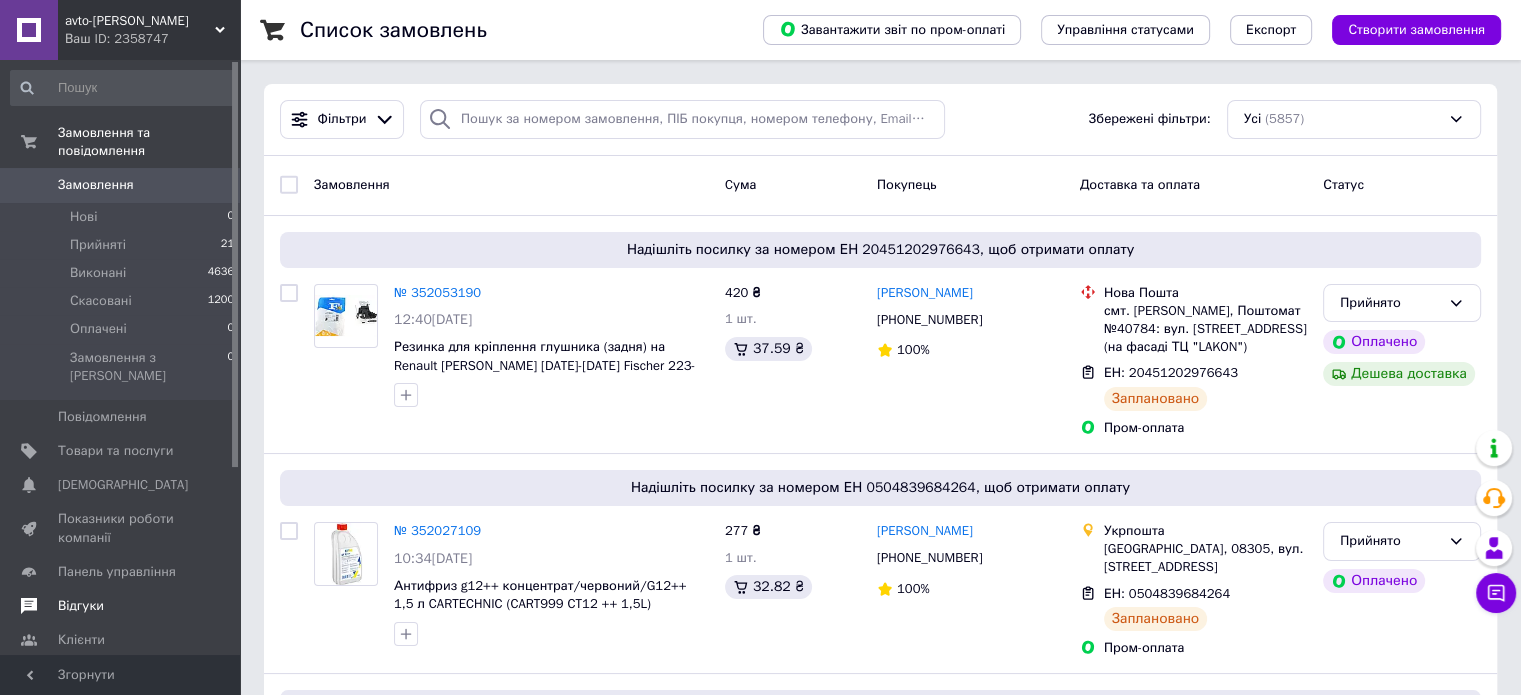 click on "Повідомлення 0" at bounding box center (123, 417) 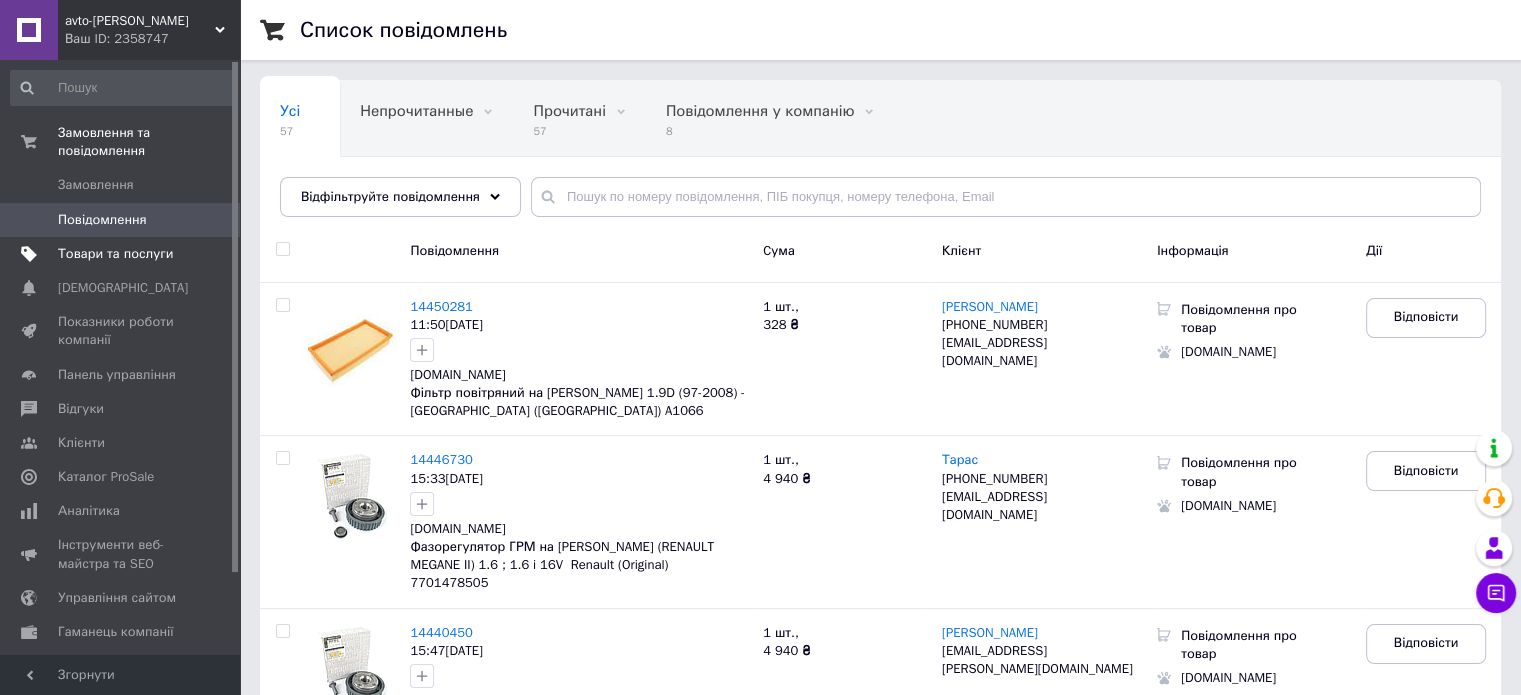 click on "Товари та послуги" at bounding box center (115, 254) 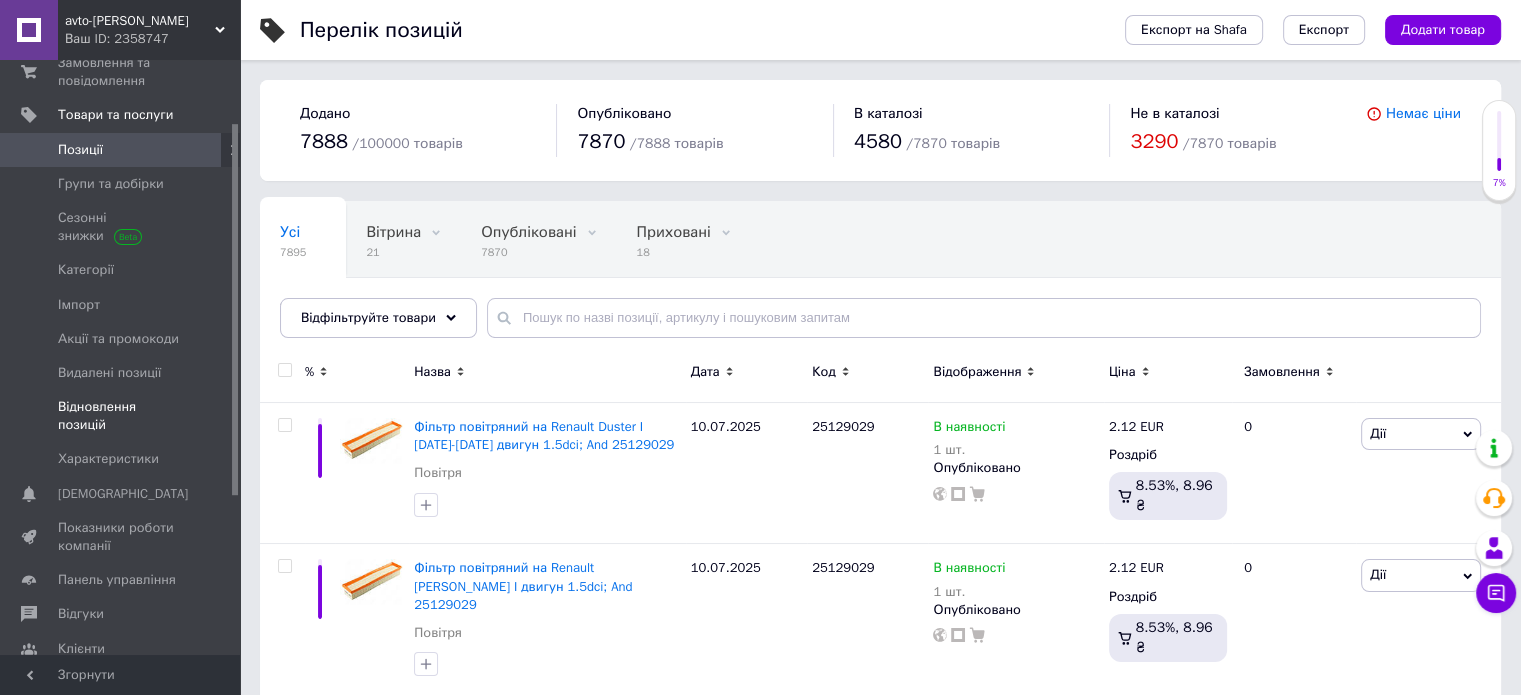 scroll, scrollTop: 100, scrollLeft: 0, axis: vertical 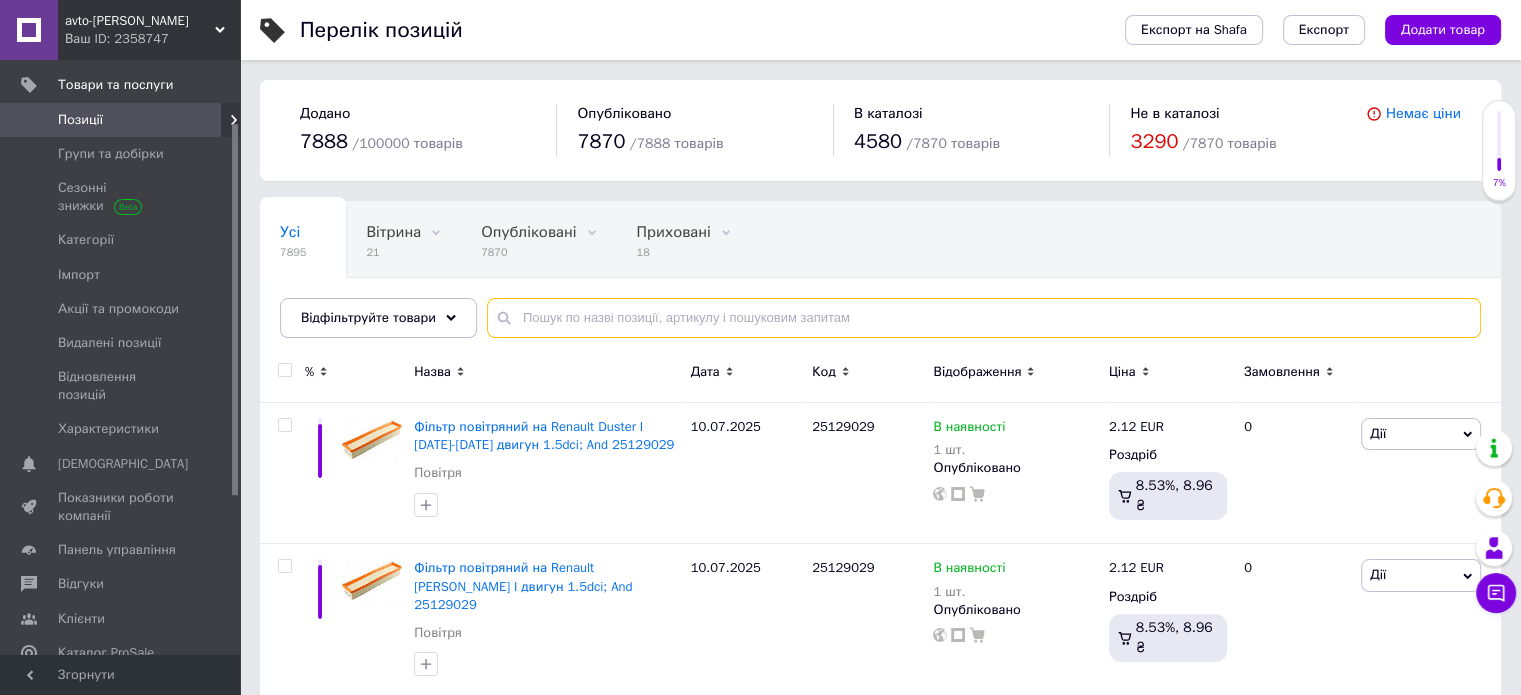 click at bounding box center (984, 318) 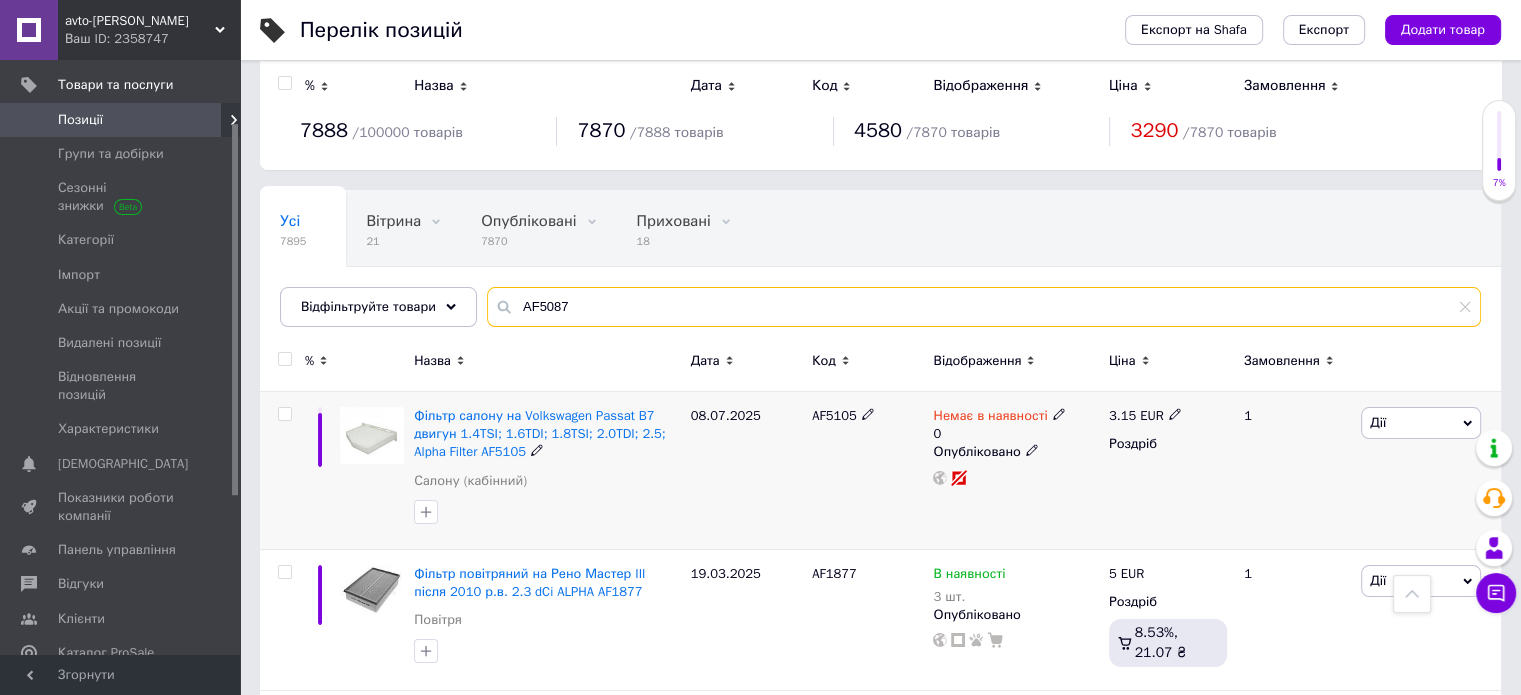 scroll, scrollTop: 0, scrollLeft: 0, axis: both 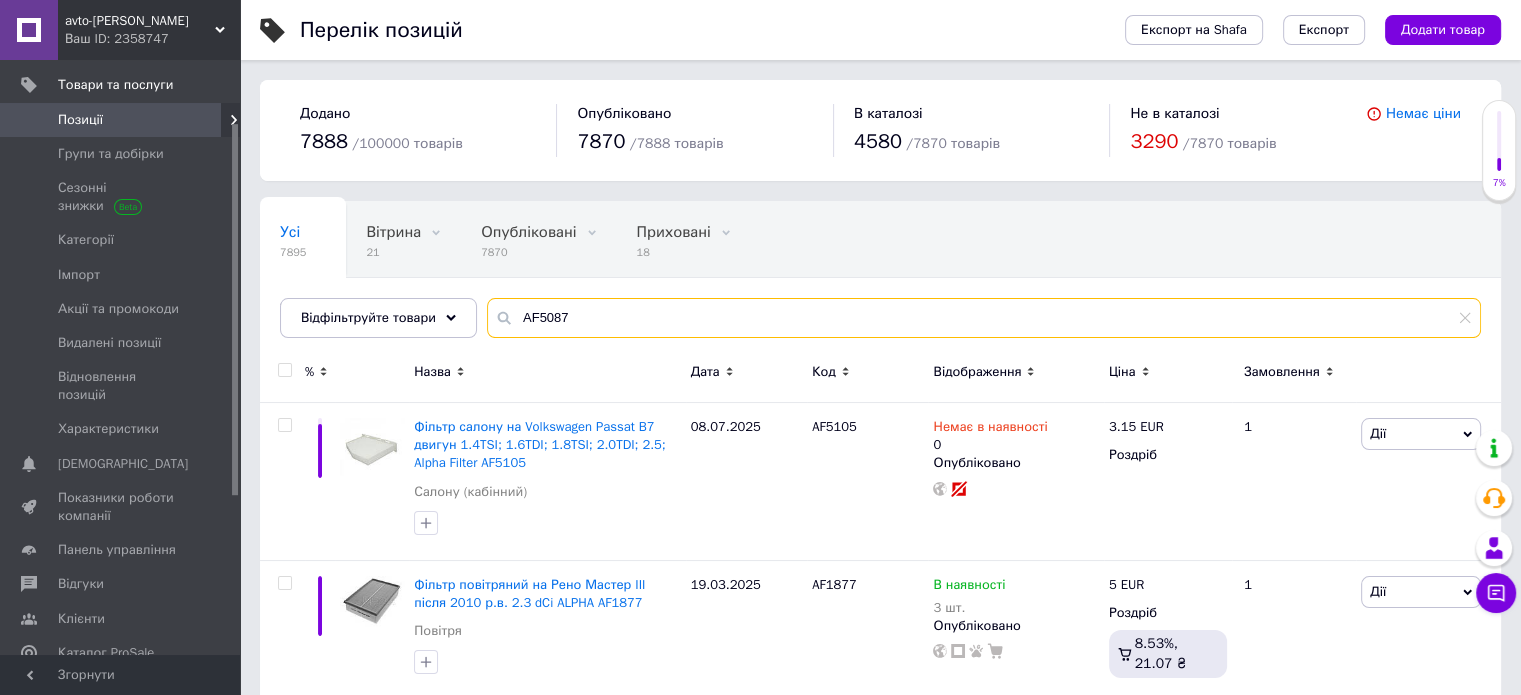 click on "AF5087" at bounding box center (984, 318) 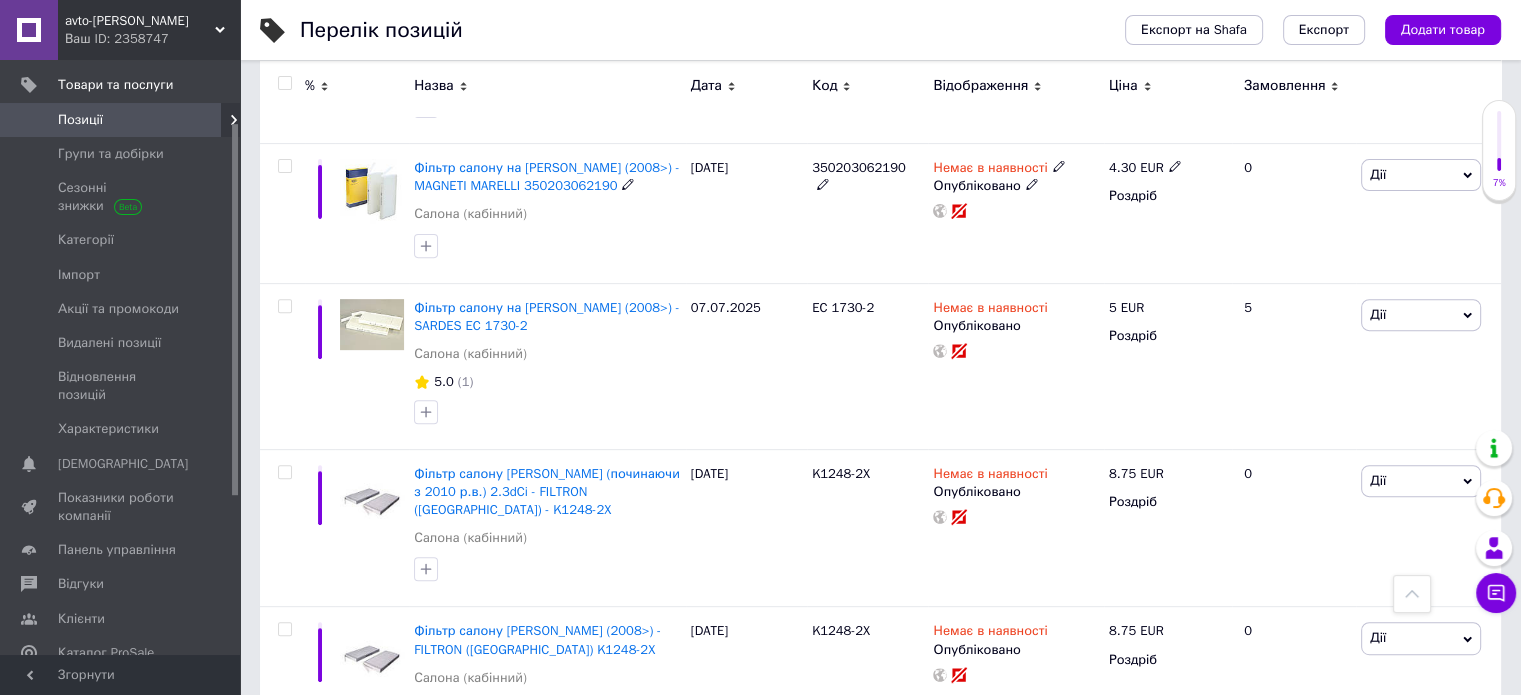scroll, scrollTop: 764, scrollLeft: 0, axis: vertical 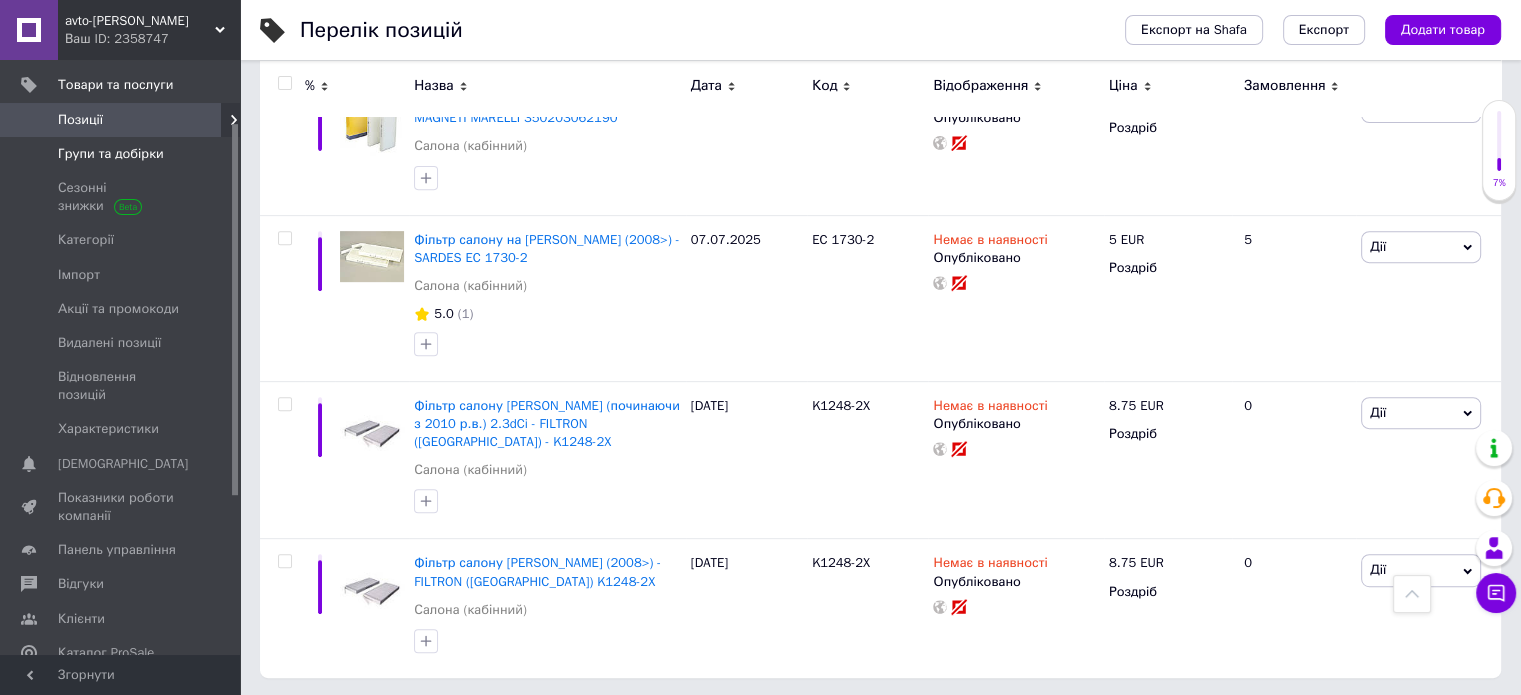 type on "LA809" 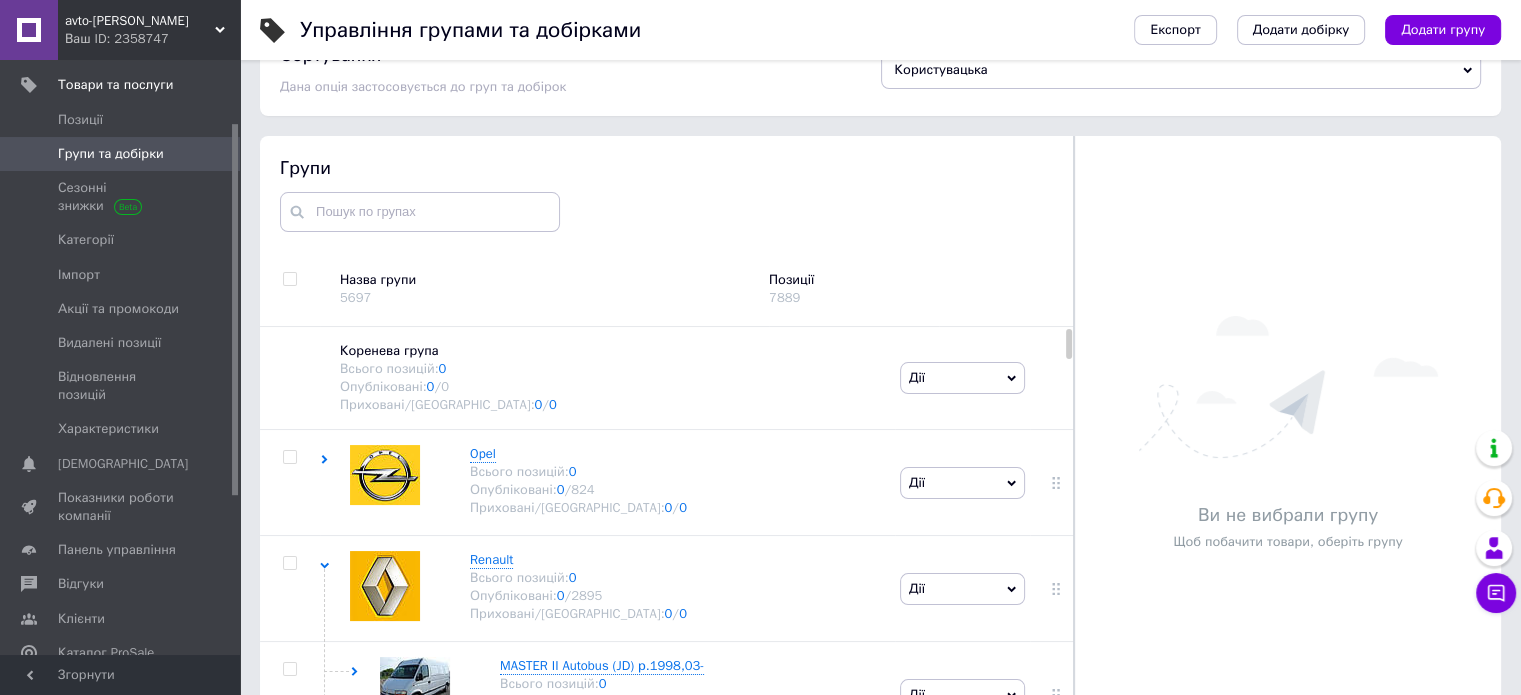 scroll, scrollTop: 113, scrollLeft: 0, axis: vertical 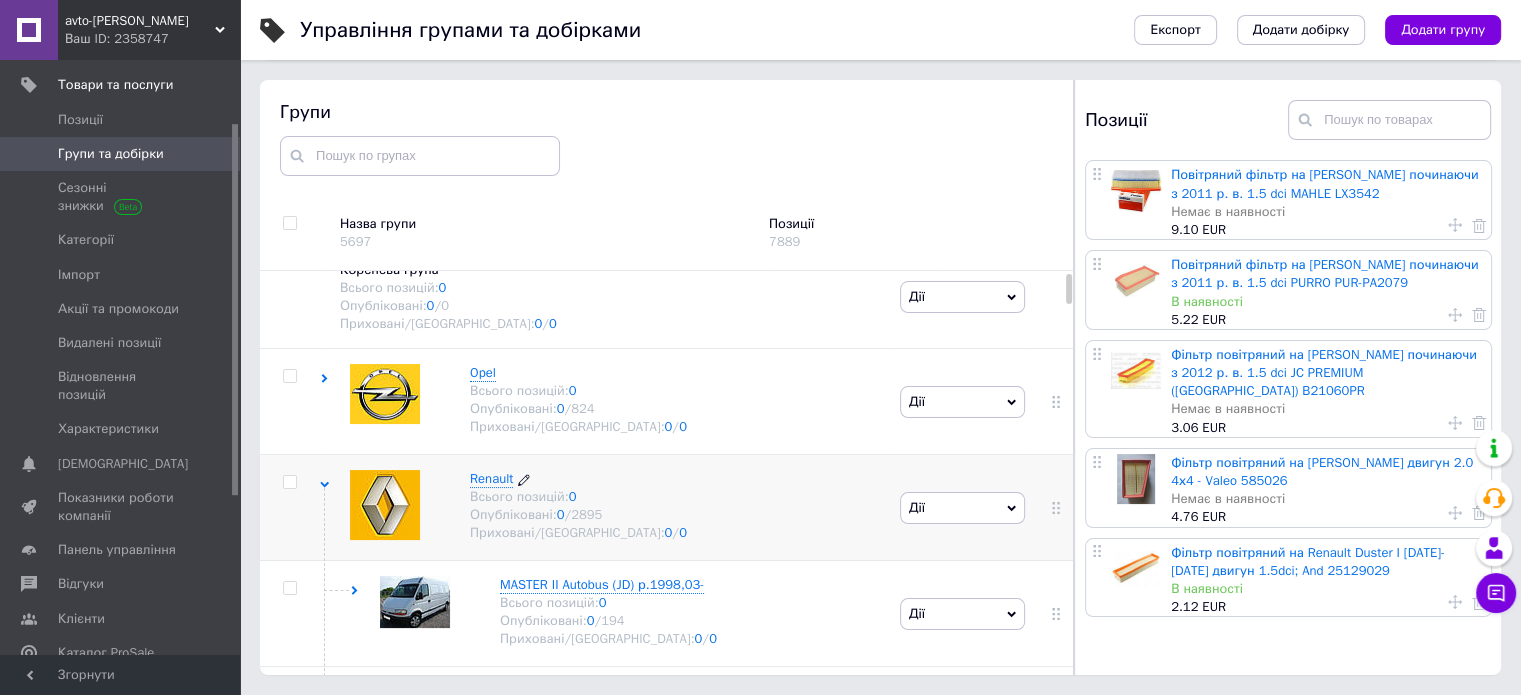 click on "Renault" at bounding box center [491, 478] 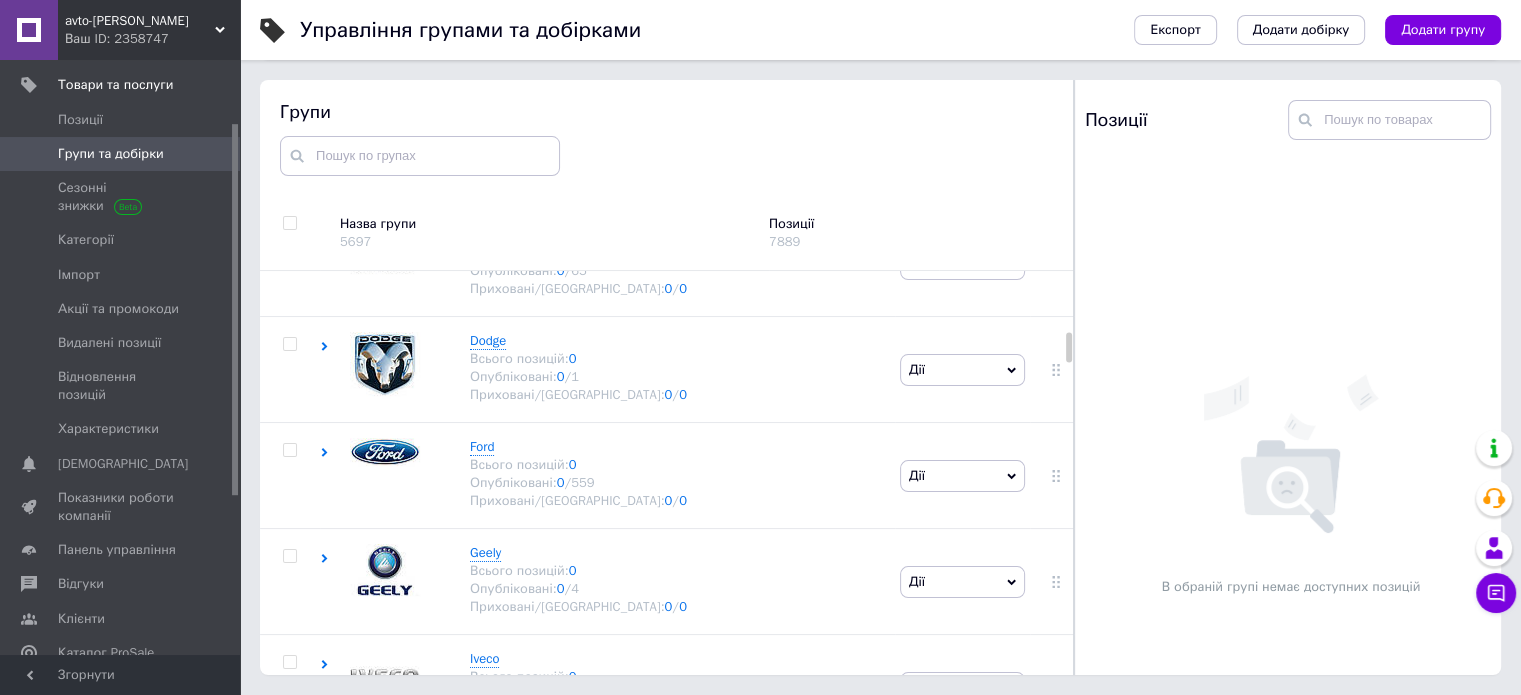 scroll, scrollTop: 1125, scrollLeft: 0, axis: vertical 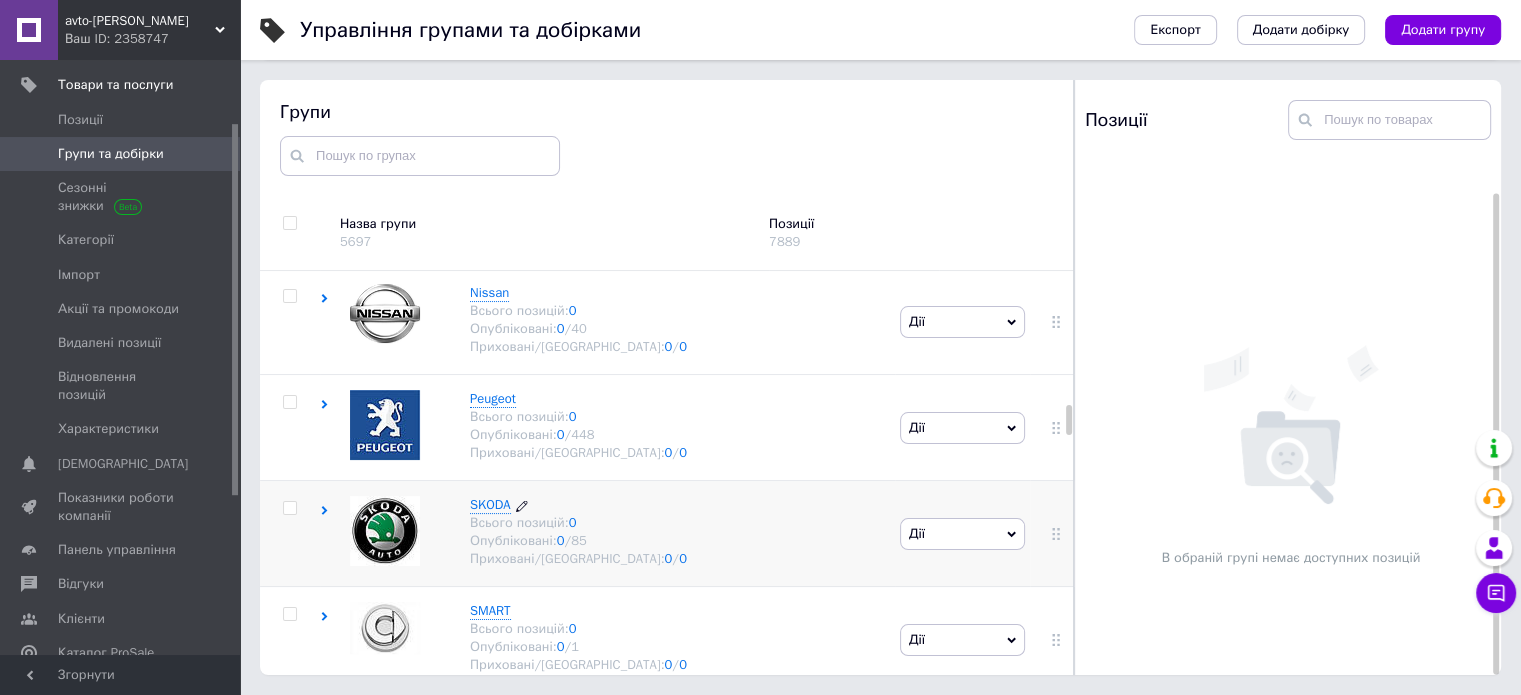 click on "SKODA" at bounding box center (490, 504) 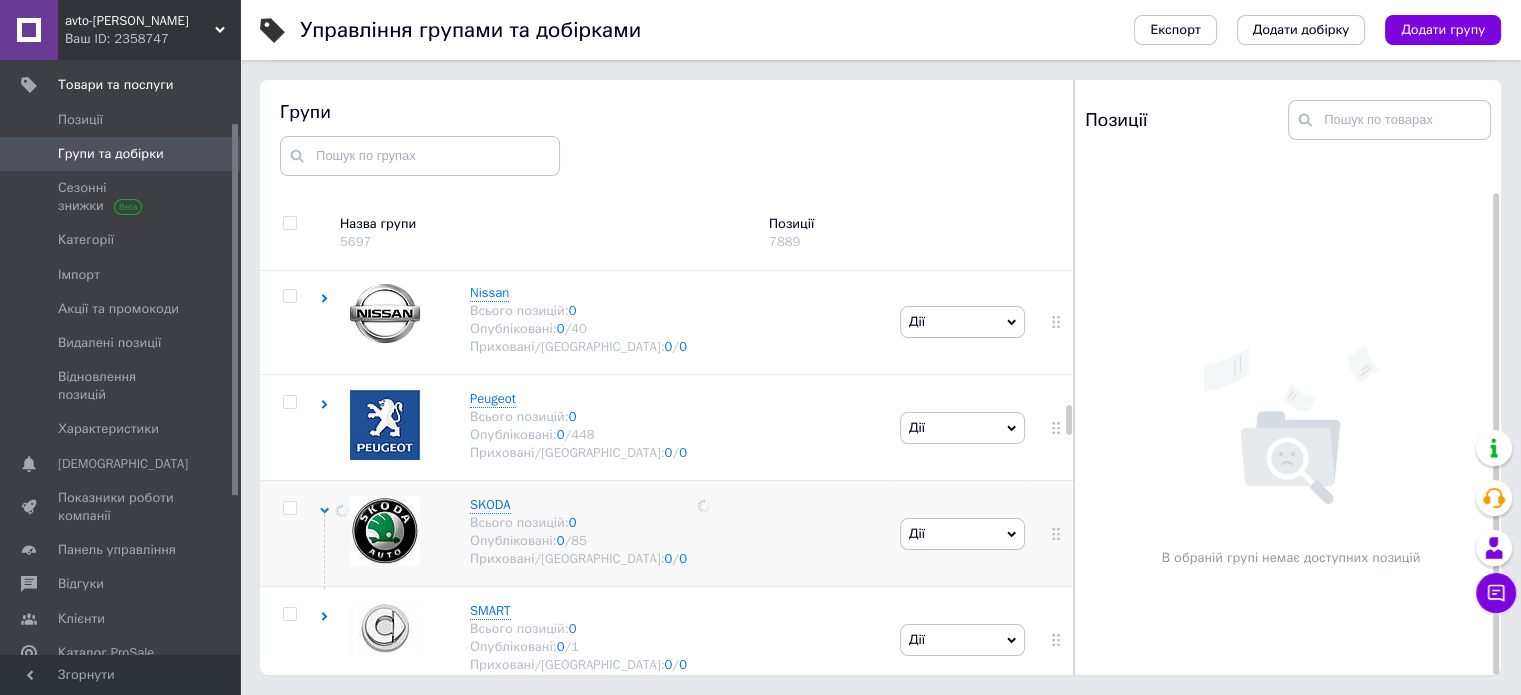 scroll, scrollTop: 0, scrollLeft: 0, axis: both 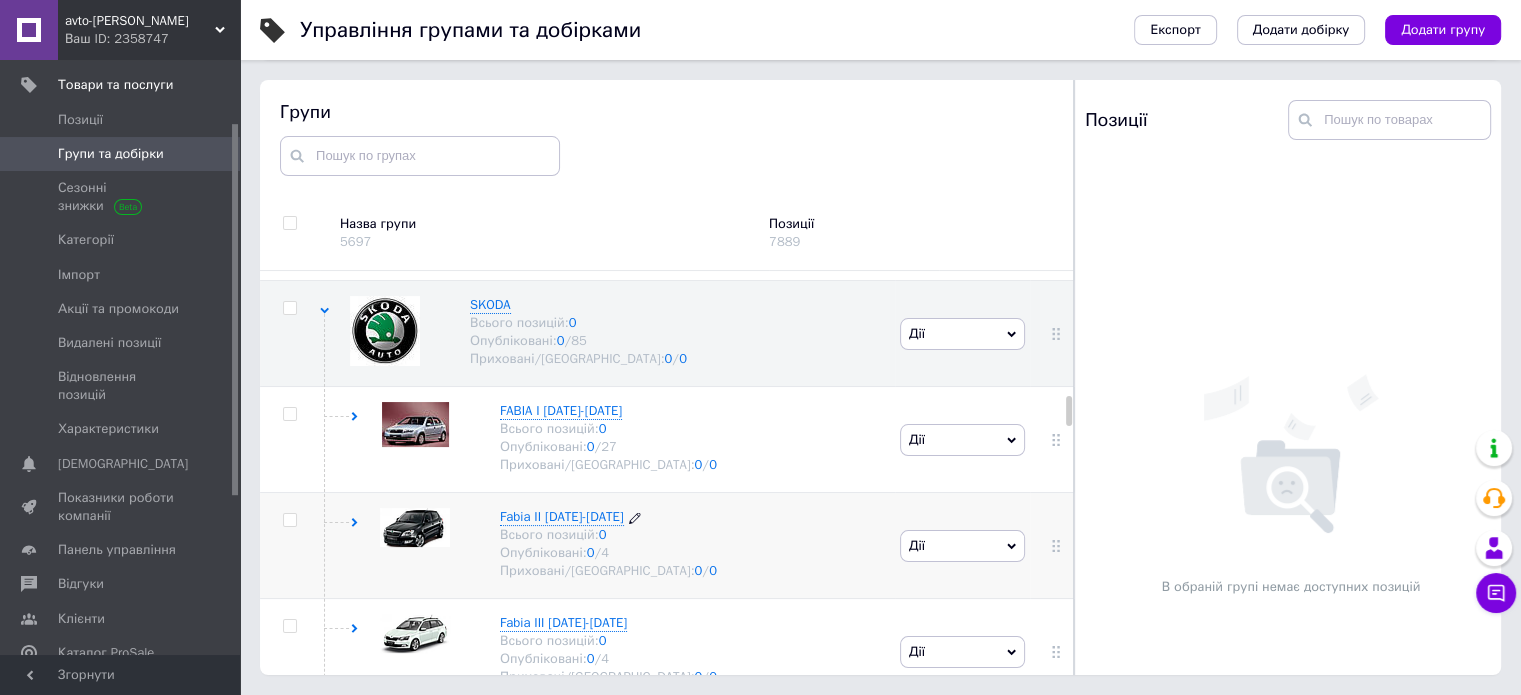 click on "Опубліковані:  0  /  4" at bounding box center [608, 553] 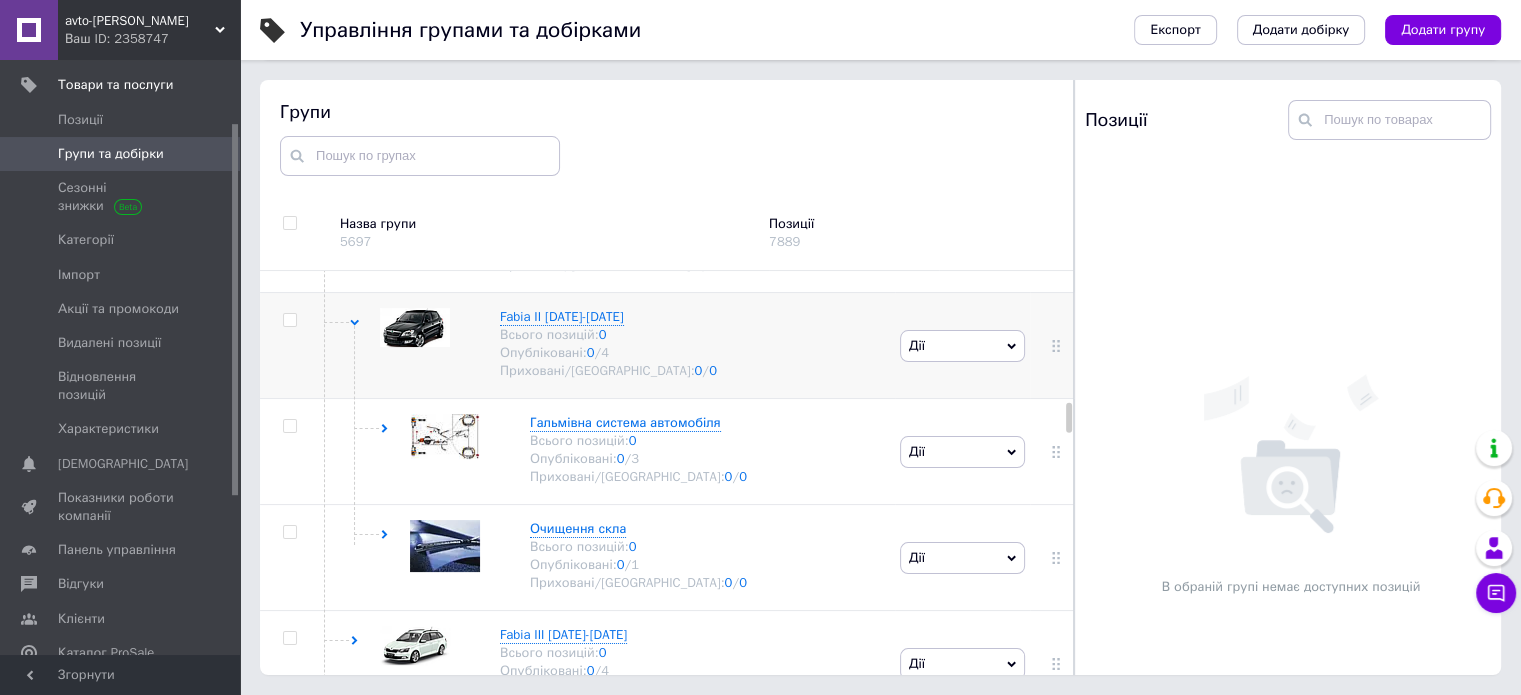 scroll, scrollTop: 2725, scrollLeft: 0, axis: vertical 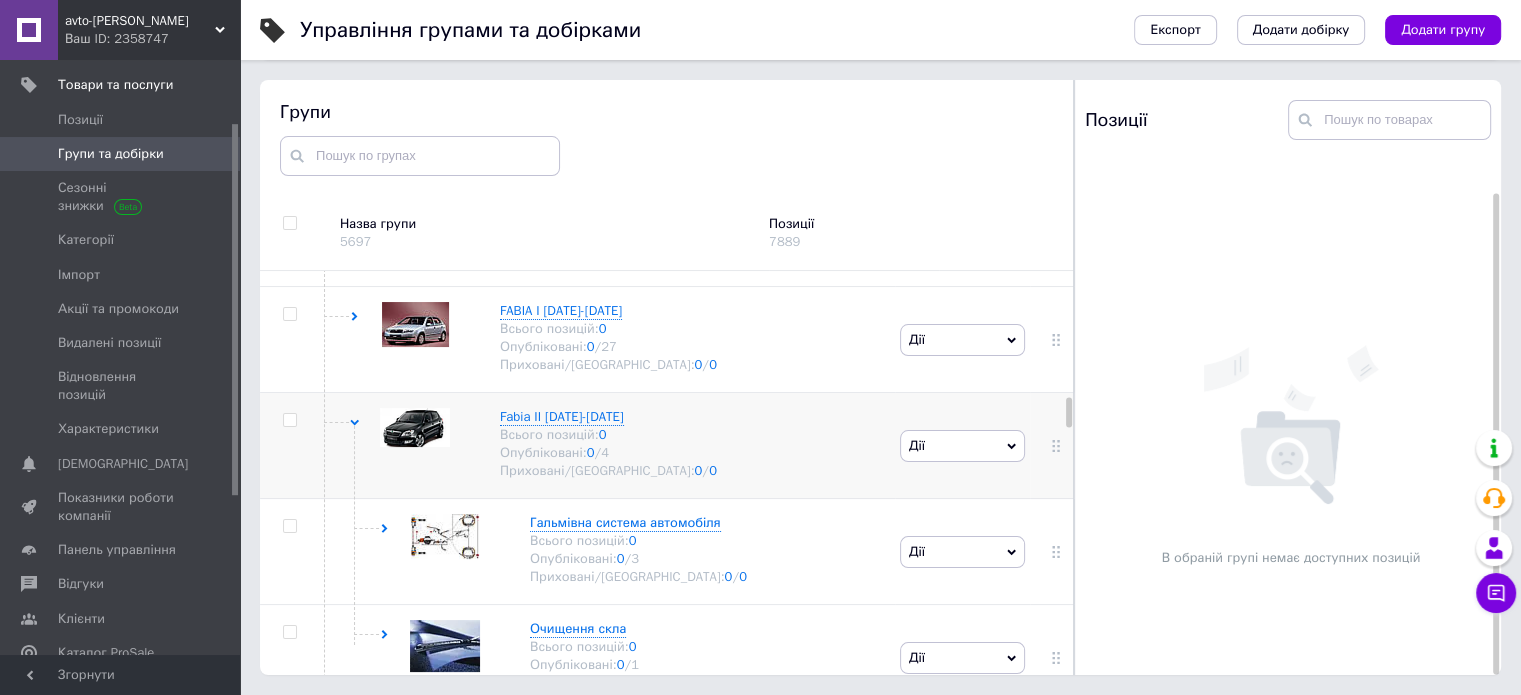 click on "Дії" at bounding box center (962, 446) 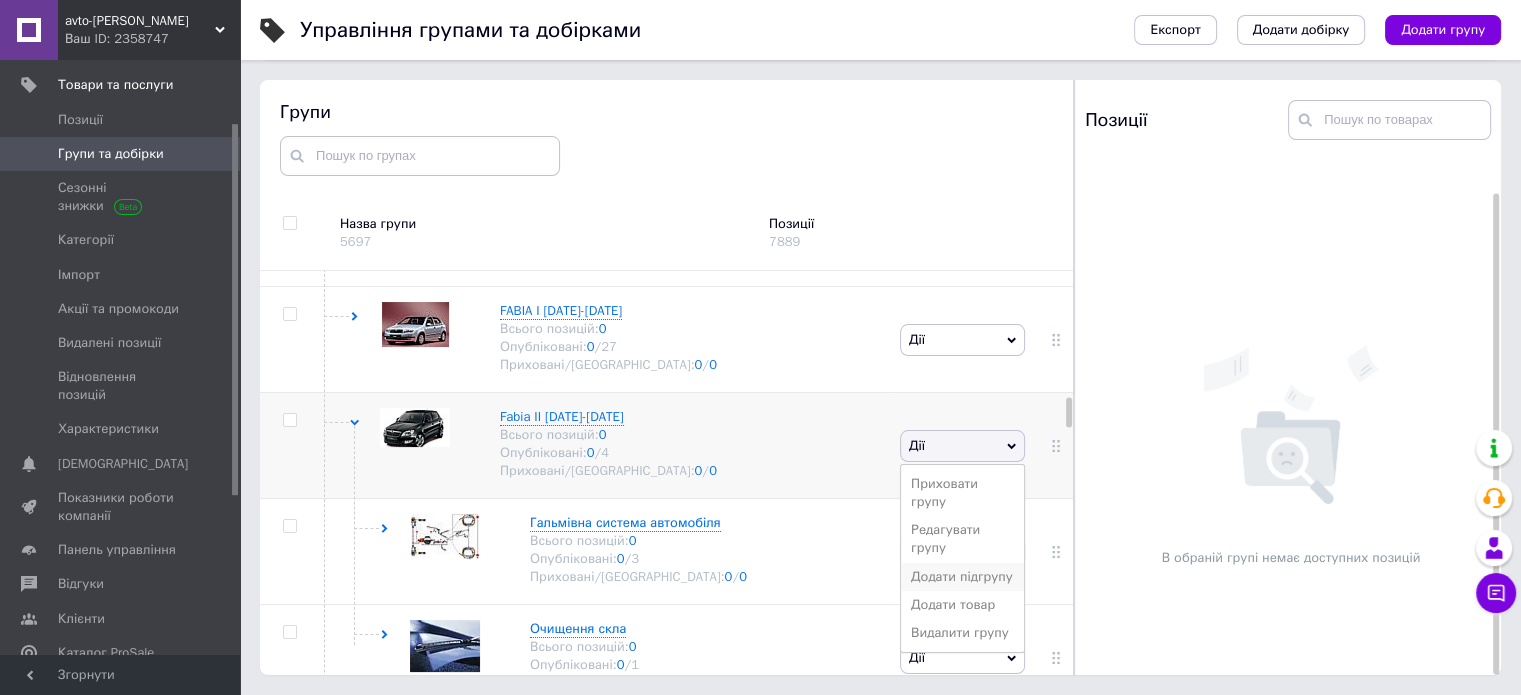 click on "Додати підгрупу" at bounding box center [962, 577] 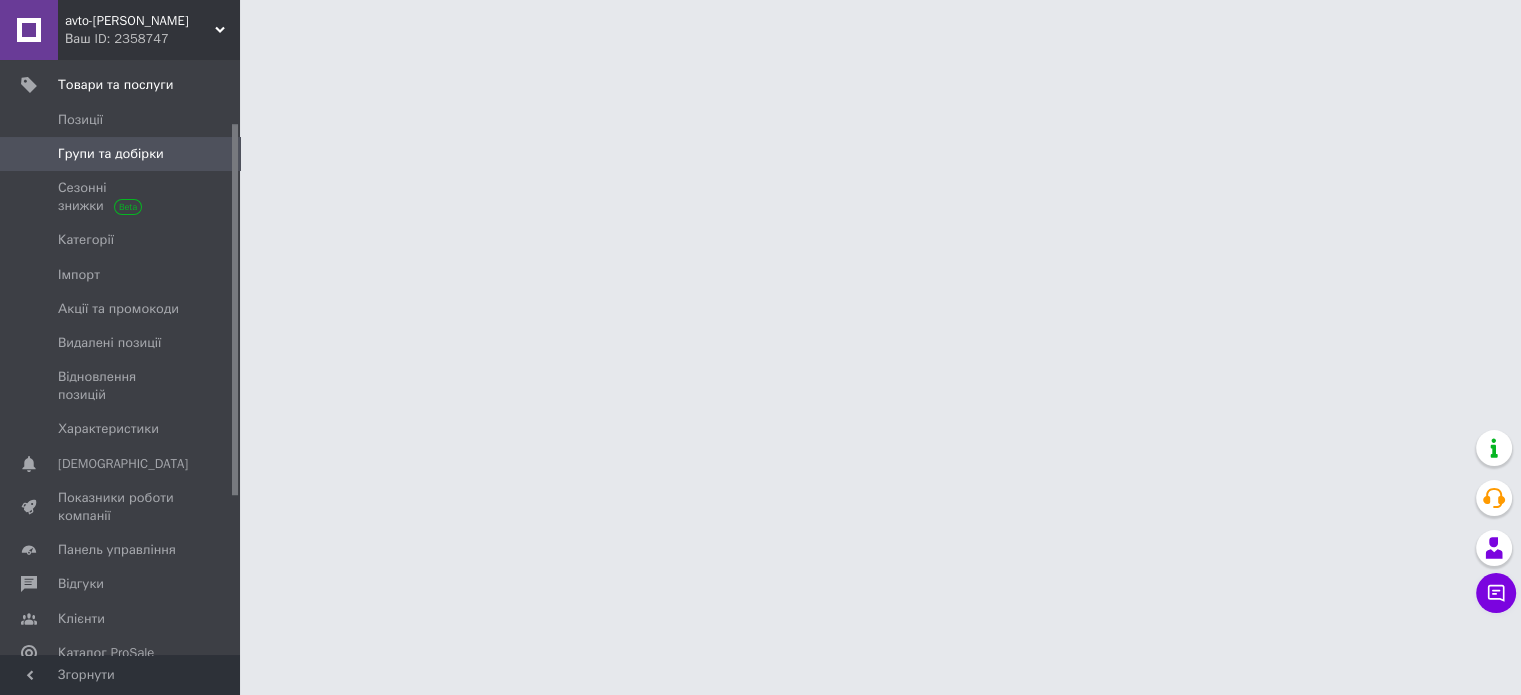 scroll, scrollTop: 0, scrollLeft: 0, axis: both 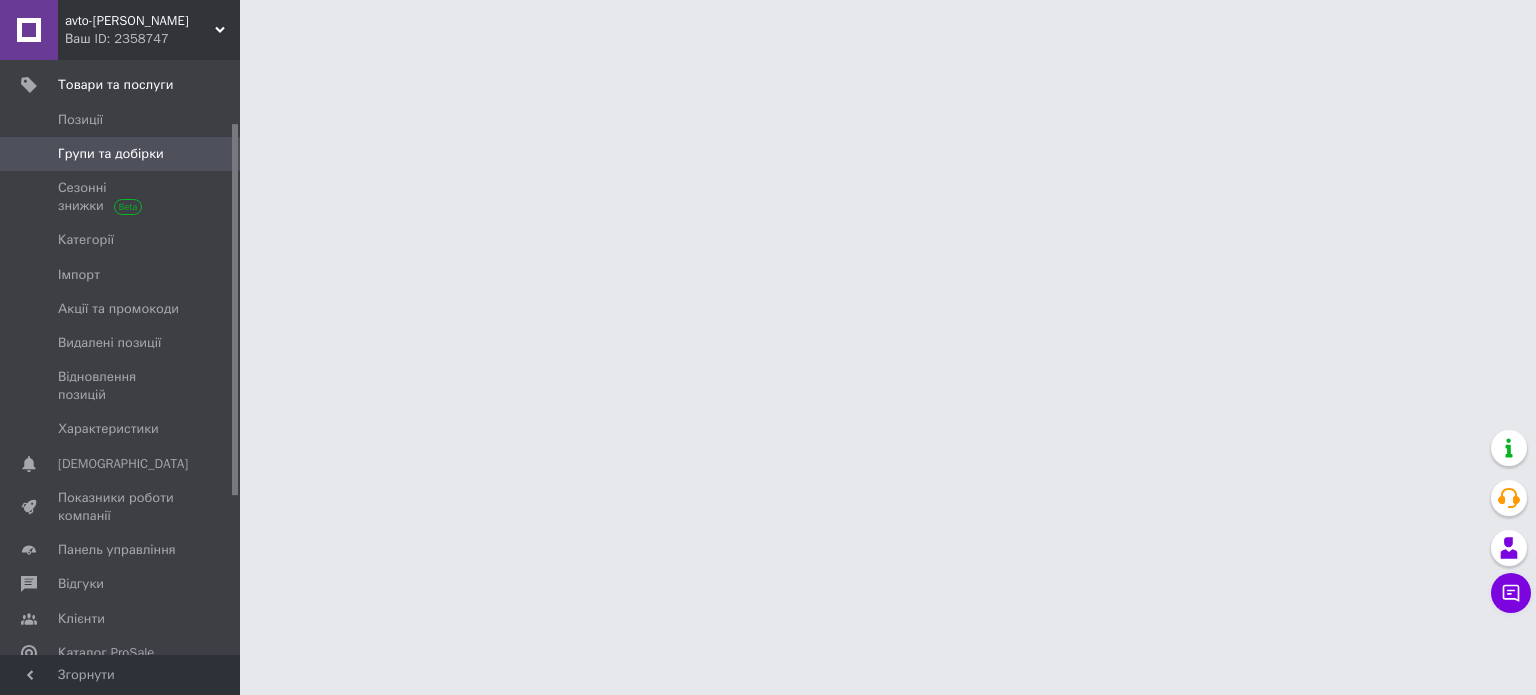 click on "avto-[PERSON_NAME] Ваш ID: 2358747 Сайт avto-[PERSON_NAME] Кабінет покупця Перевірити стан системи Сторінка на порталі Довідка Вийти Замовлення та повідомлення 0 0 Товари та послуги Позиції Групи та добірки Сезонні знижки Категорії Імпорт Акції та промокоди Видалені позиції Відновлення позицій Характеристики Сповіщення 0 Показники роботи компанії Панель управління Відгуки Клієнти Каталог ProSale Аналітика Інструменти веб-майстра та SEO Управління сайтом Гаманець компанії [PERSON_NAME] Тарифи та рахунки Prom топ Згорнути" at bounding box center [768, 25] 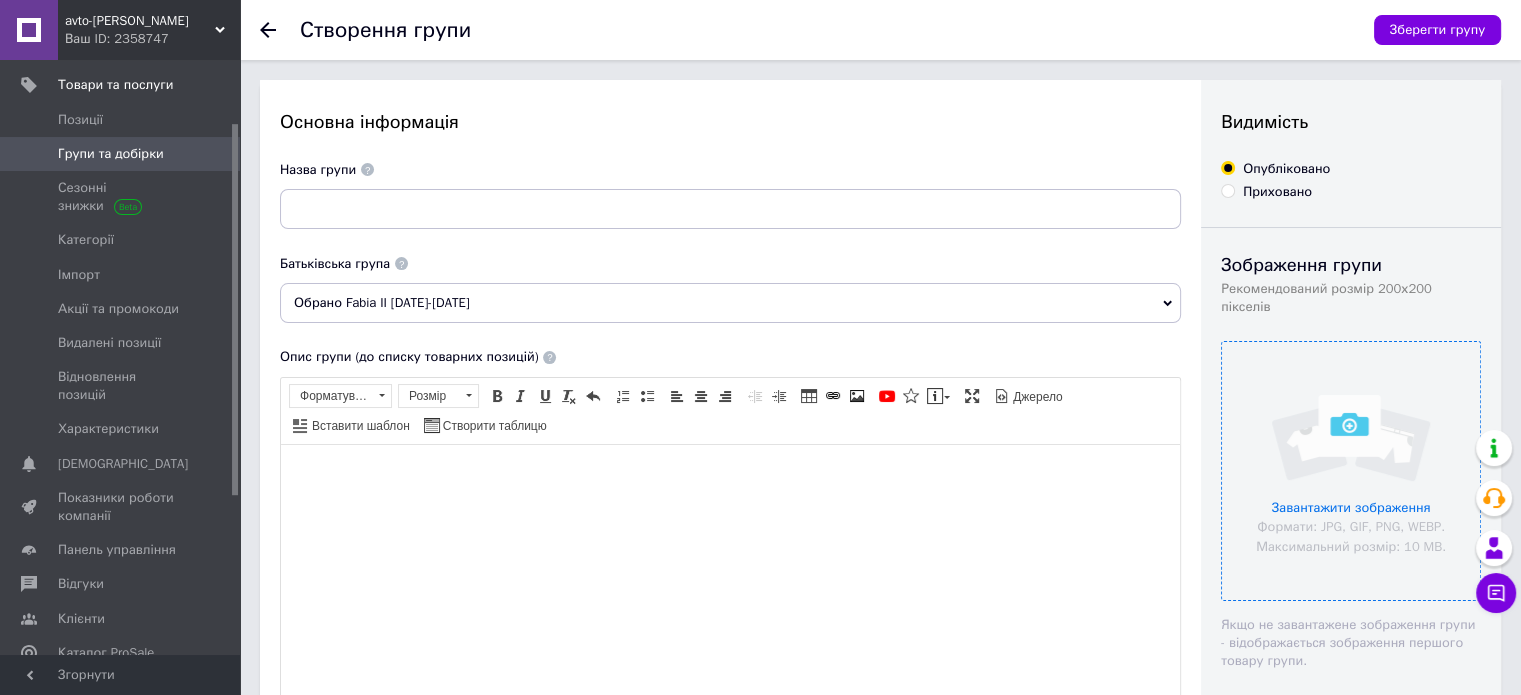 scroll, scrollTop: 0, scrollLeft: 0, axis: both 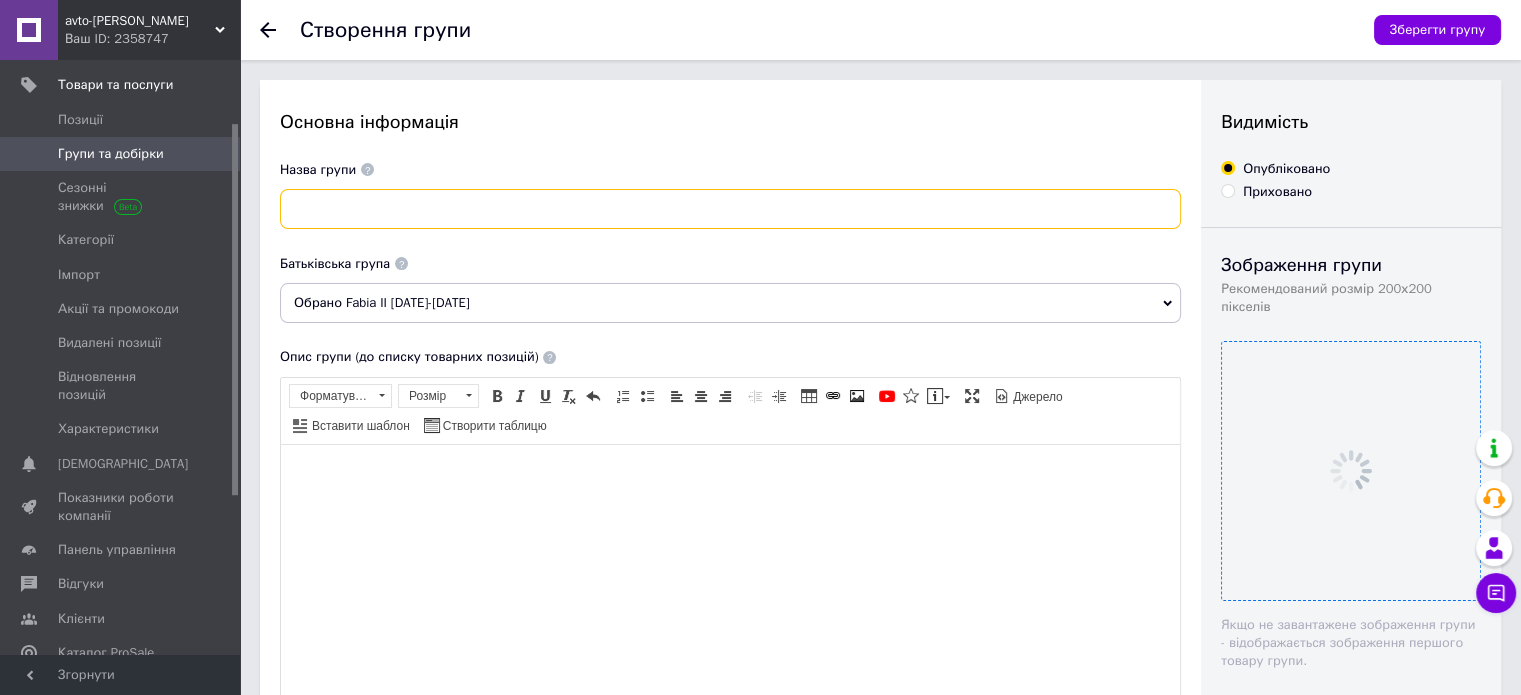 click at bounding box center [730, 209] 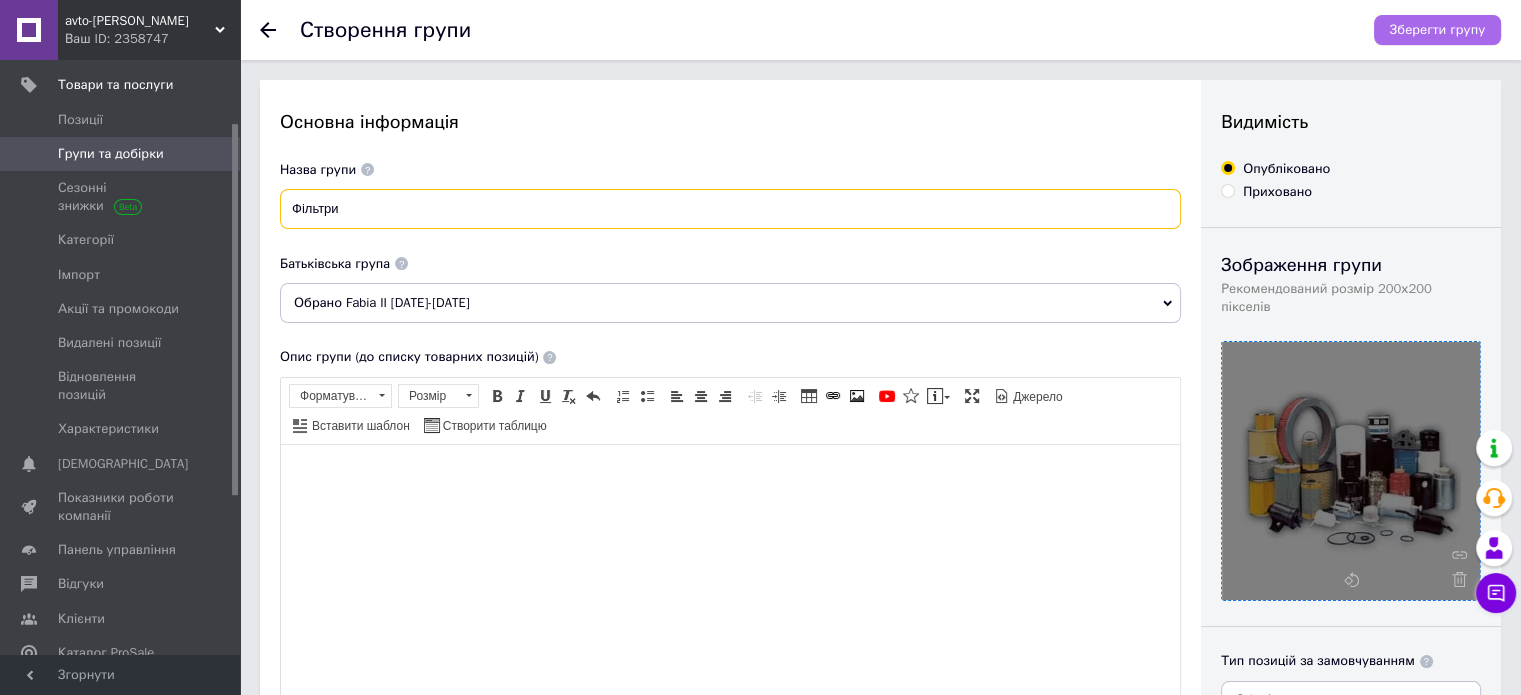 type on "Фільтри" 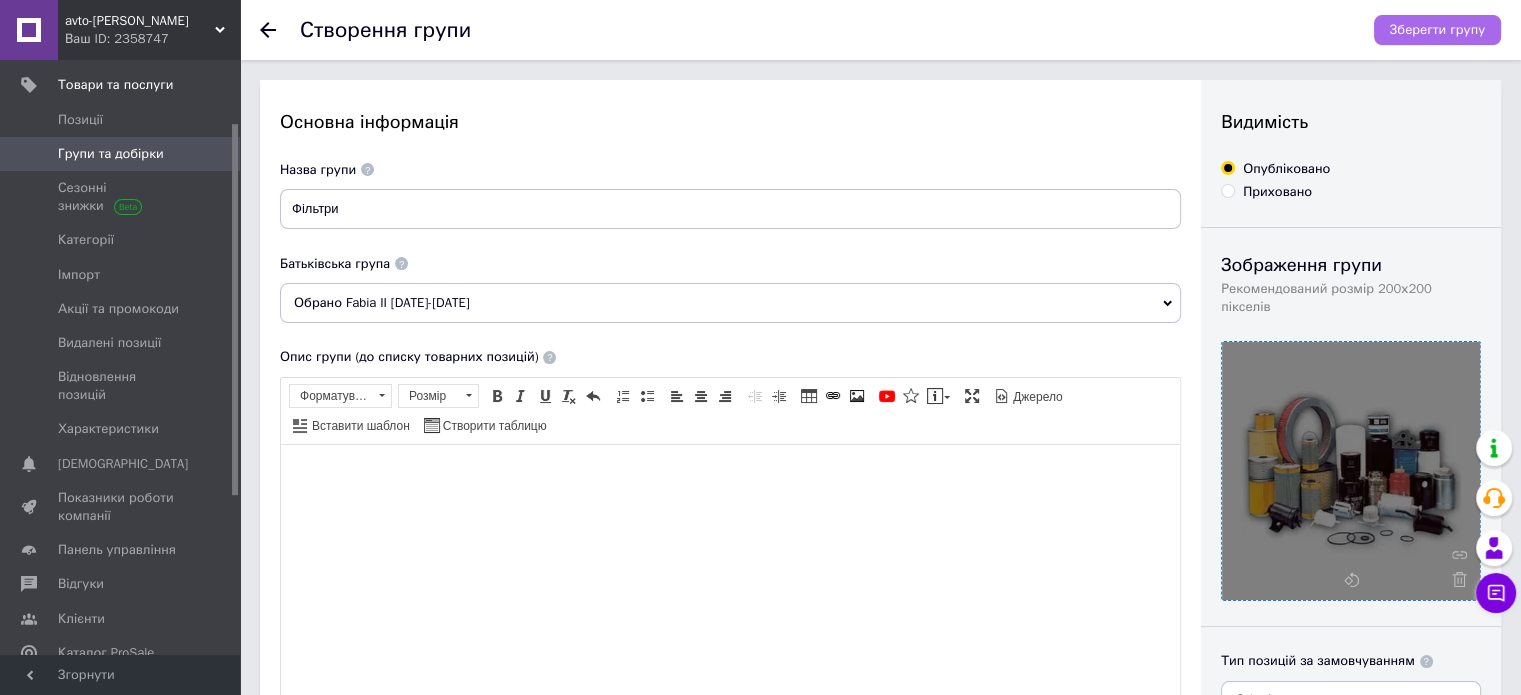 click on "Зберегти групу" at bounding box center (1437, 30) 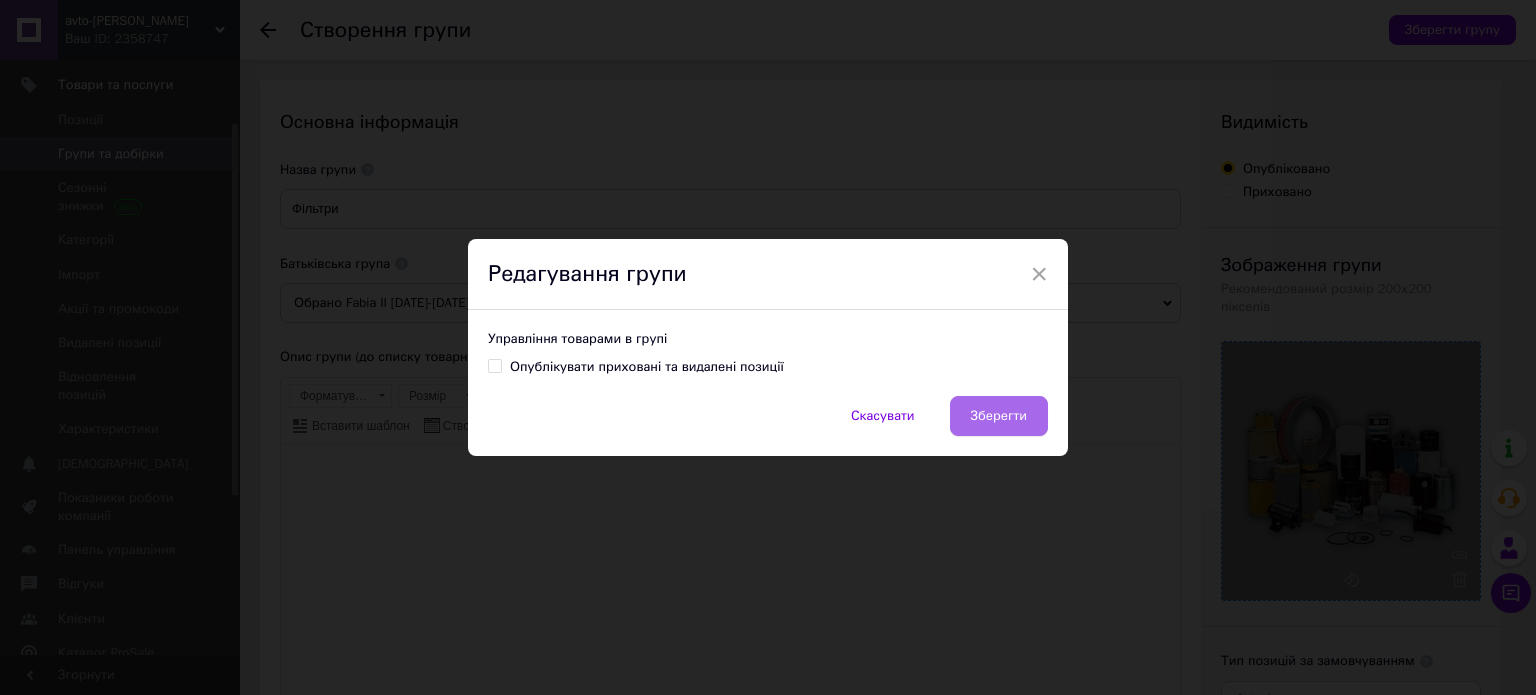 click on "Зберегти" at bounding box center (999, 416) 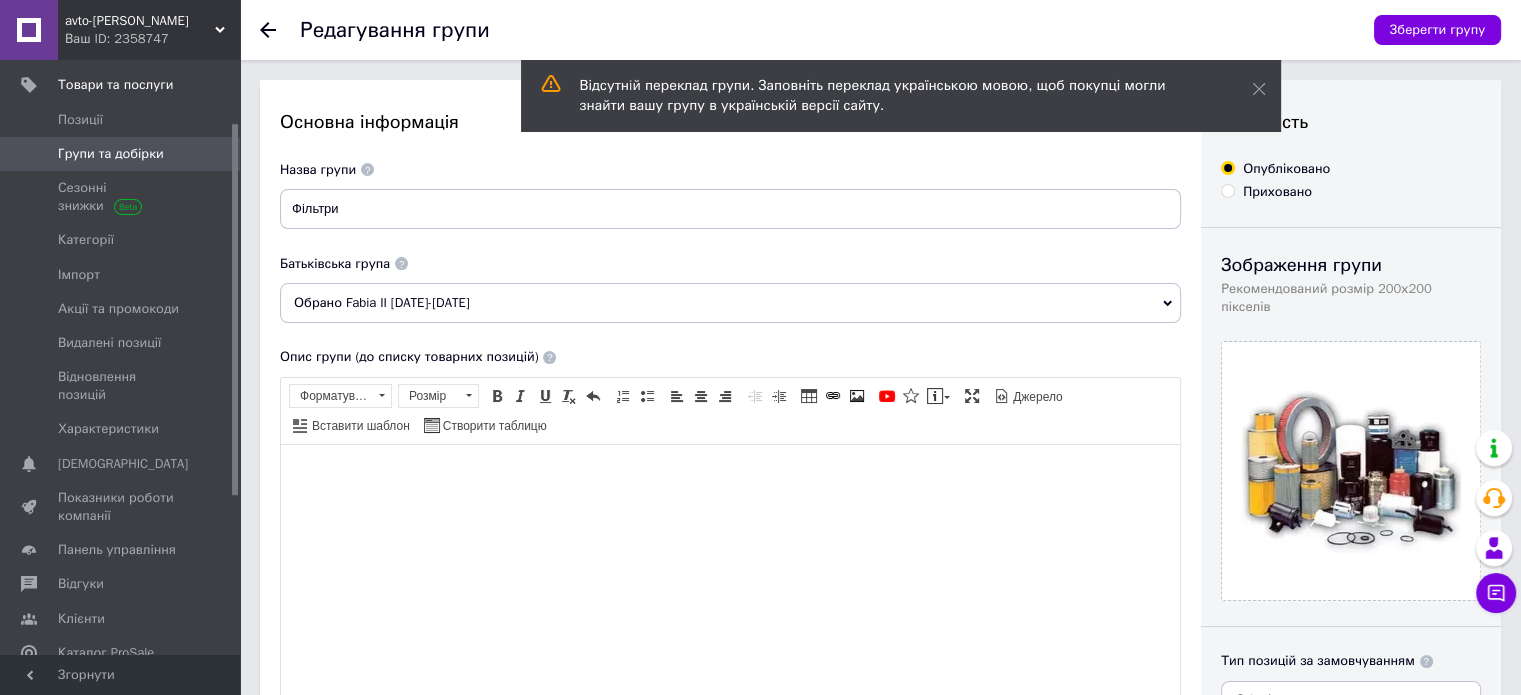 click at bounding box center [280, 30] 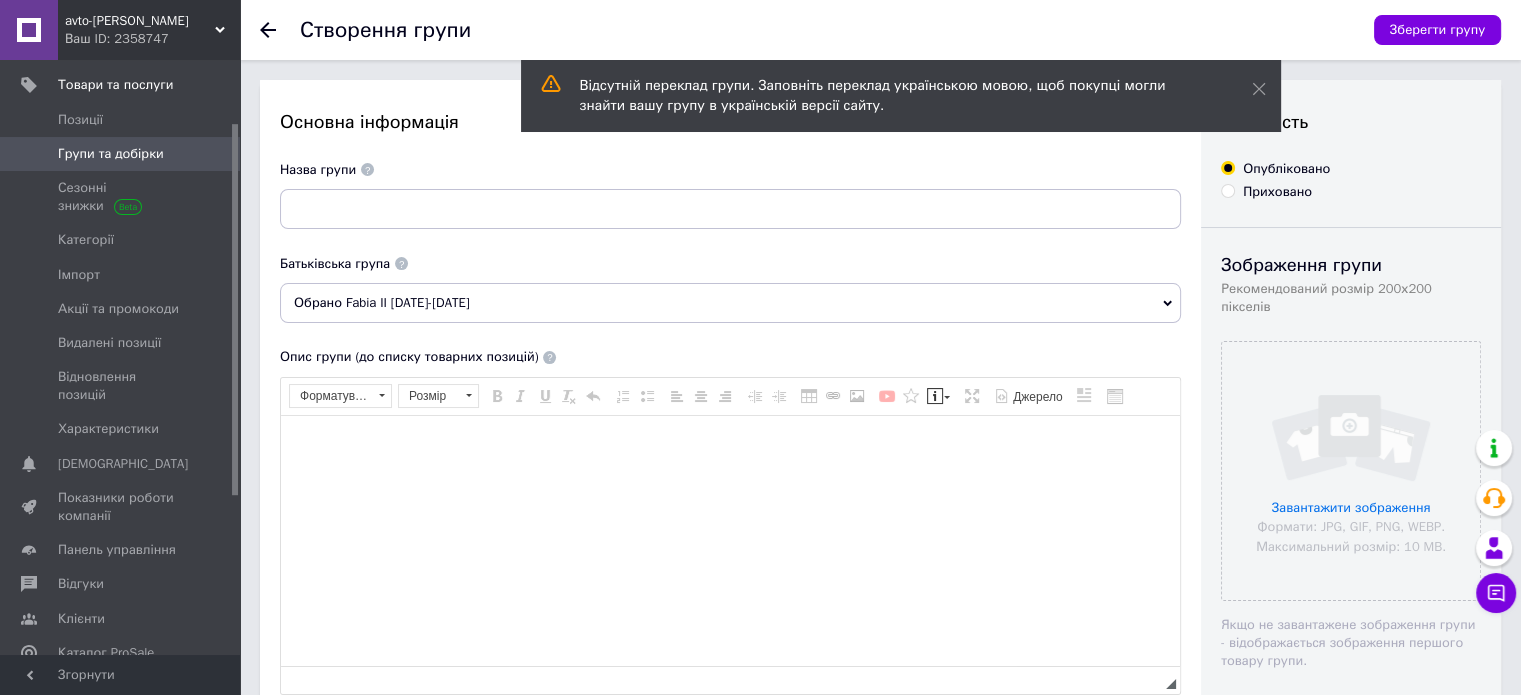scroll, scrollTop: 0, scrollLeft: 0, axis: both 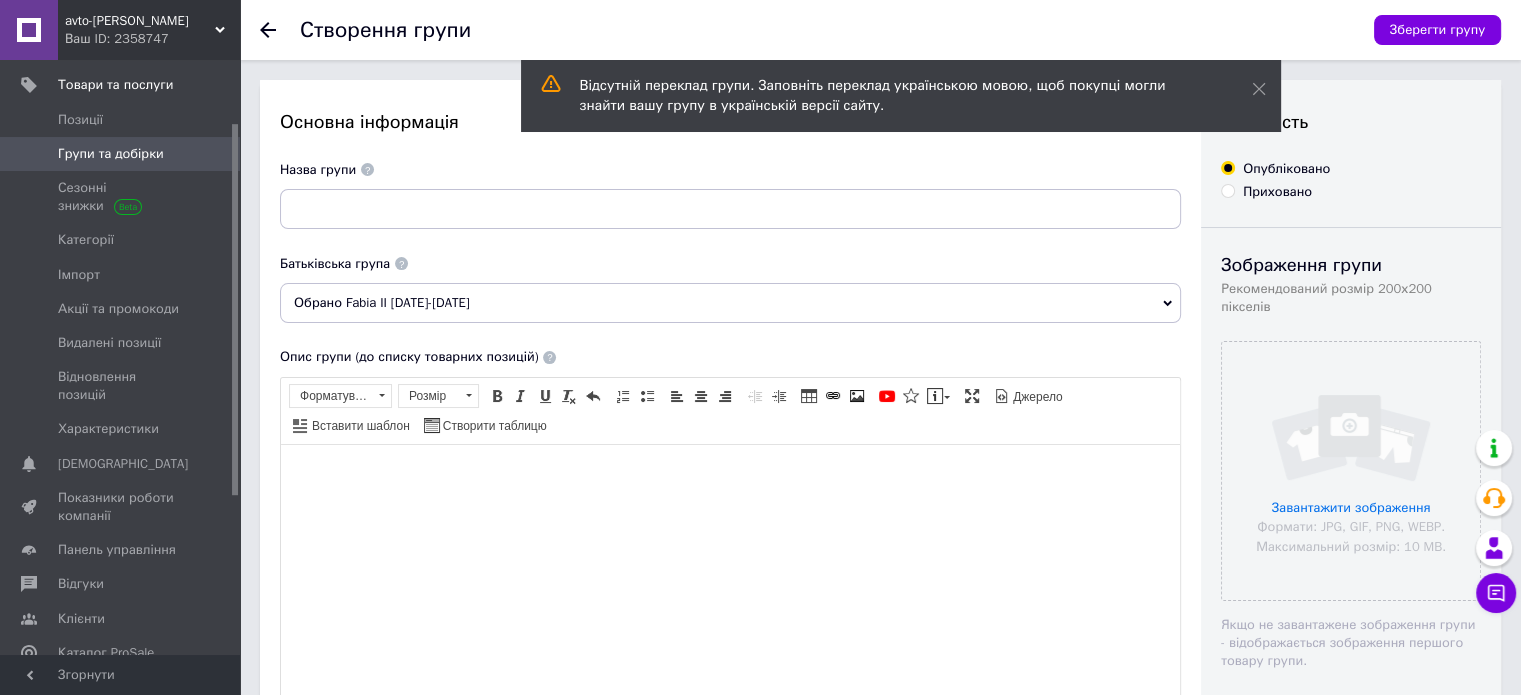 click 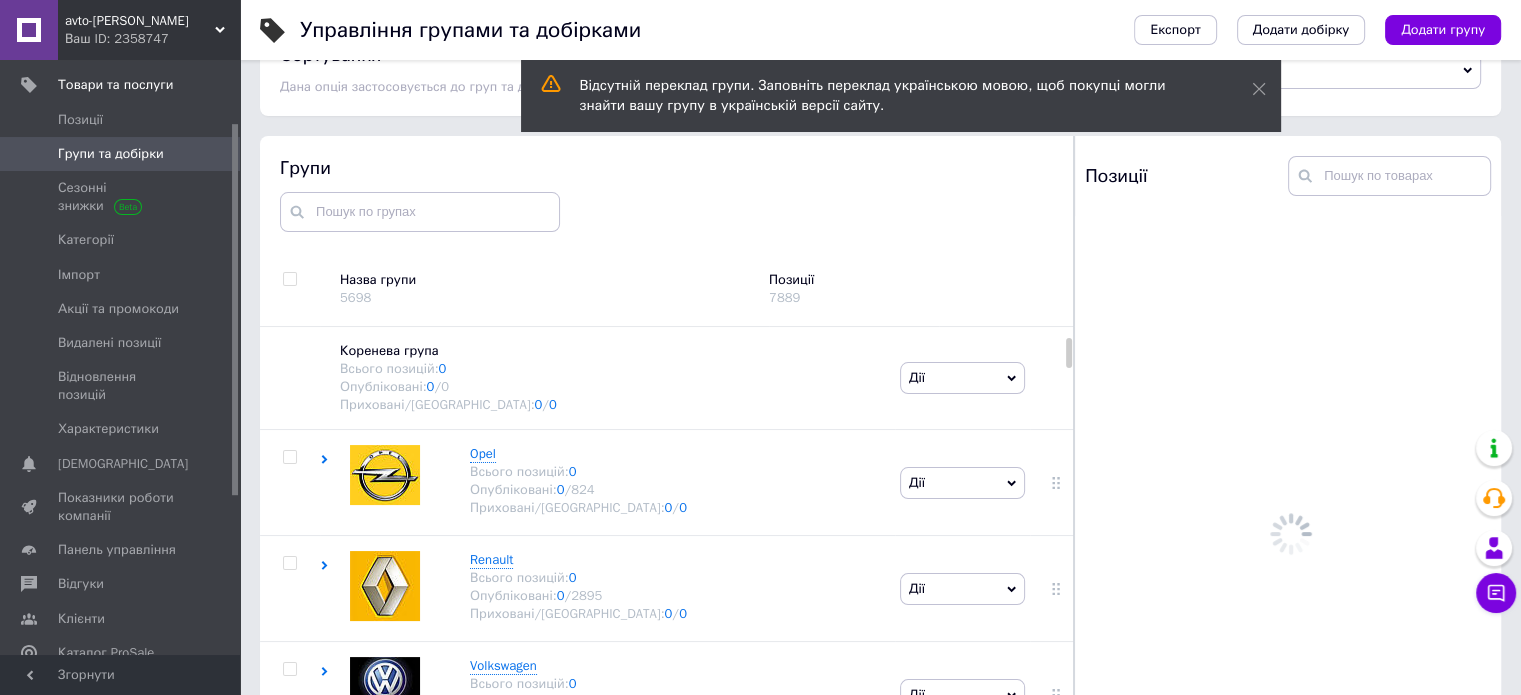 scroll, scrollTop: 112, scrollLeft: 0, axis: vertical 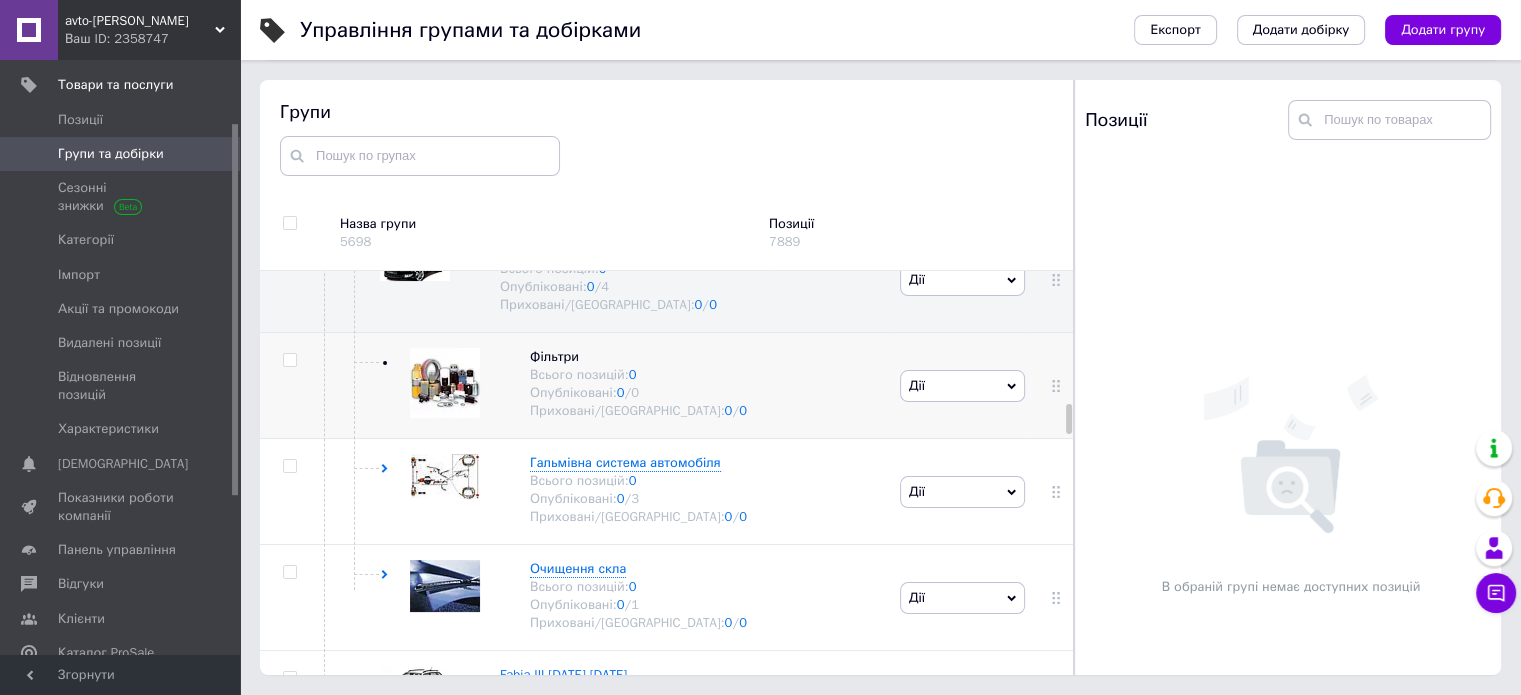 click on "Дії" at bounding box center [962, 386] 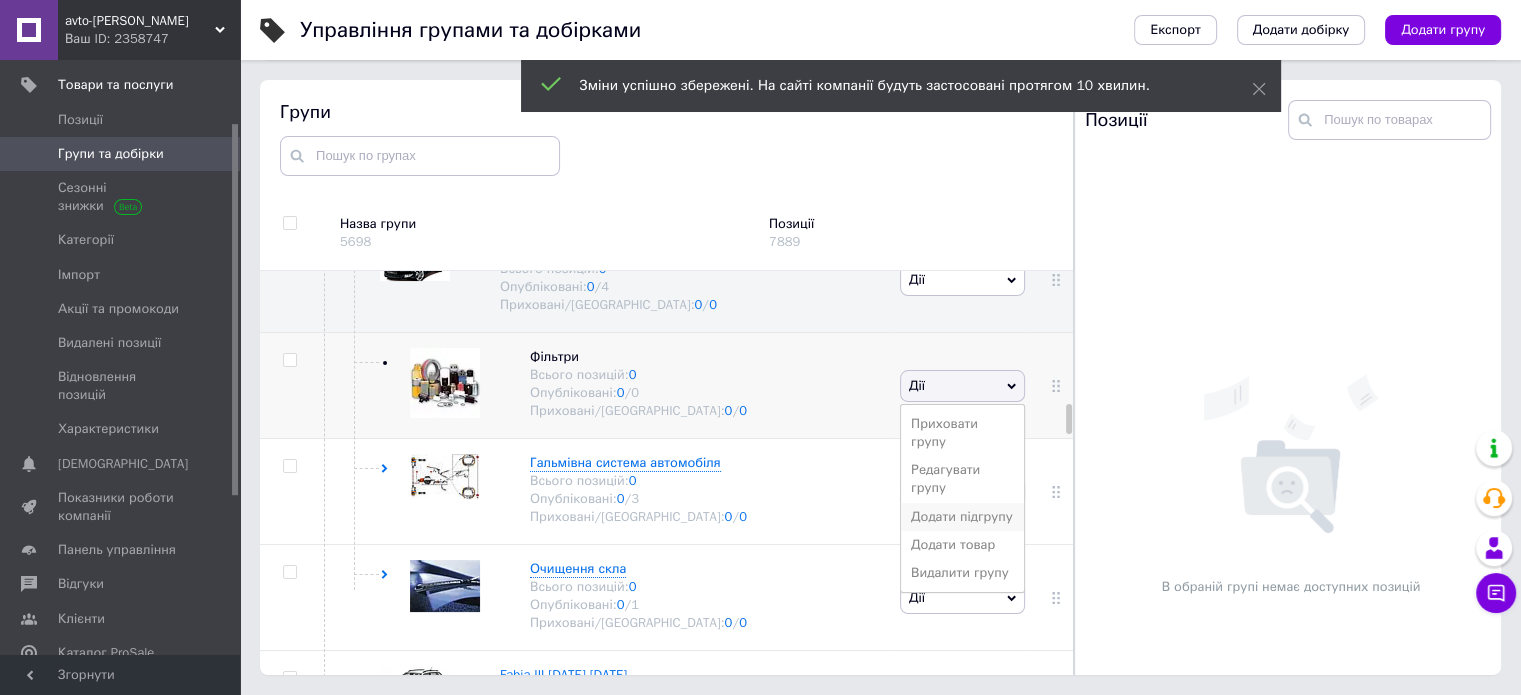 click on "Додати підгрупу" at bounding box center [962, 517] 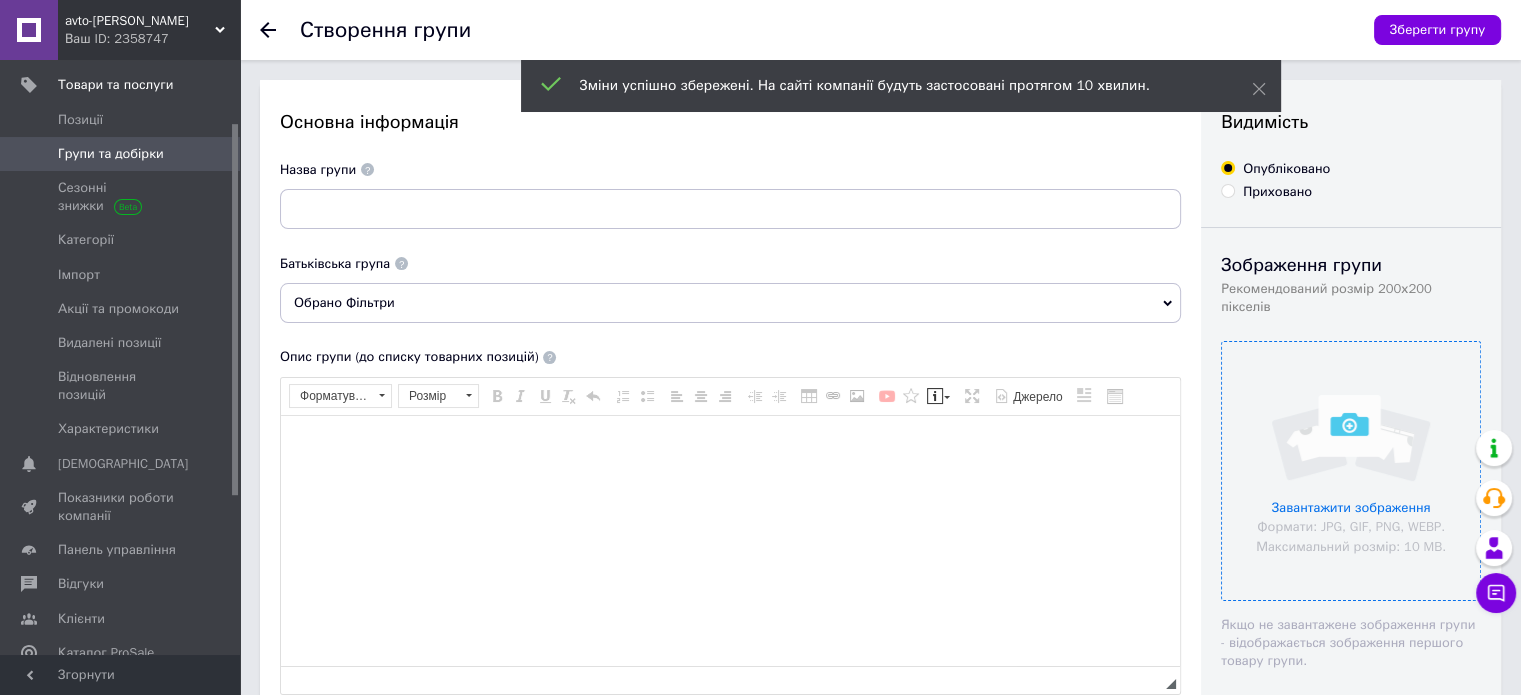 scroll, scrollTop: 0, scrollLeft: 0, axis: both 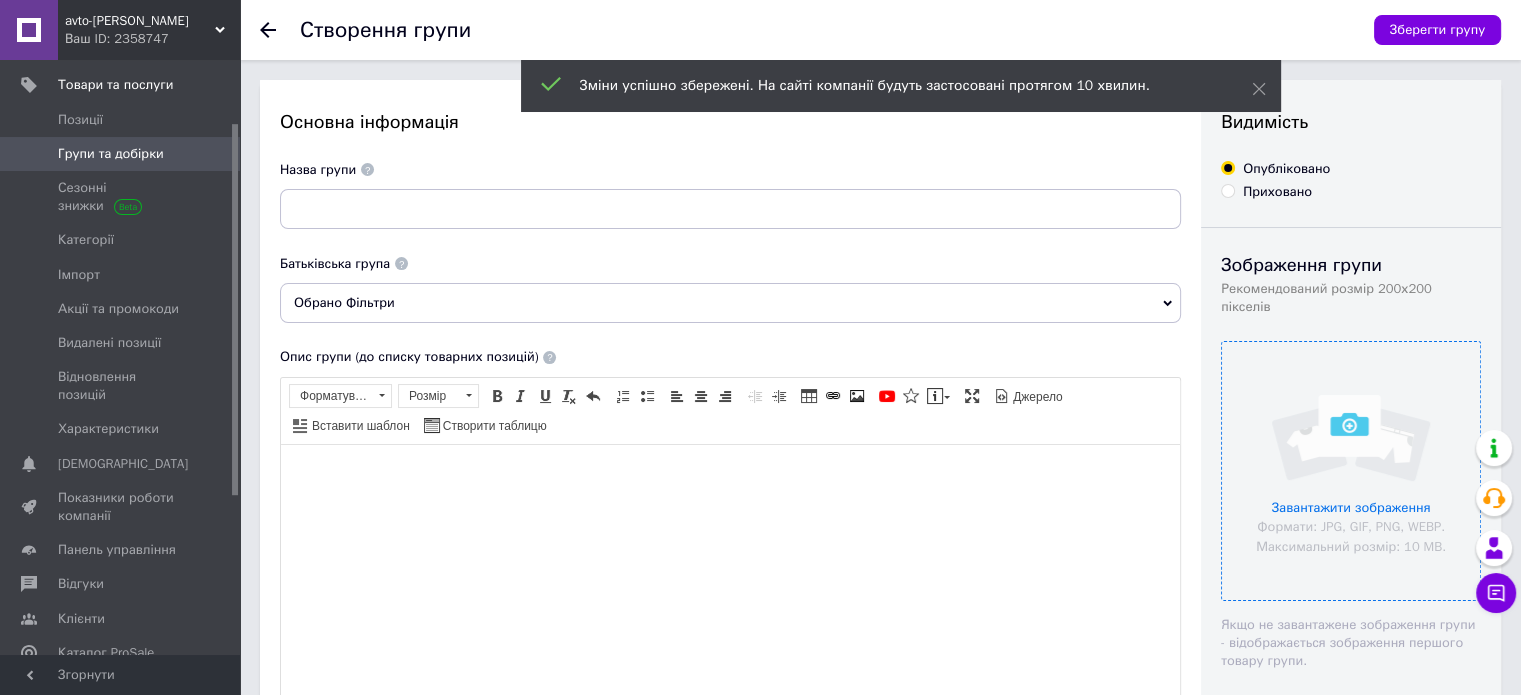 click at bounding box center [1351, 471] 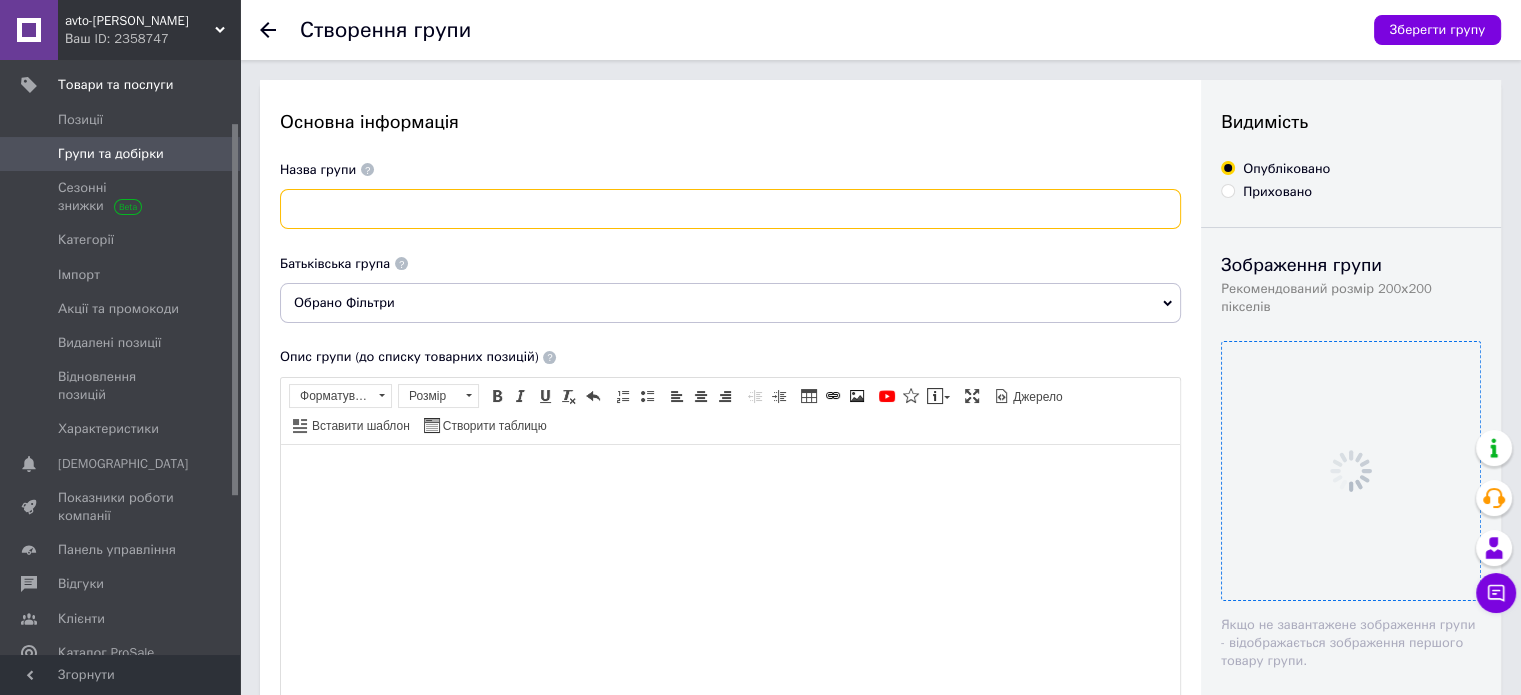click at bounding box center [730, 209] 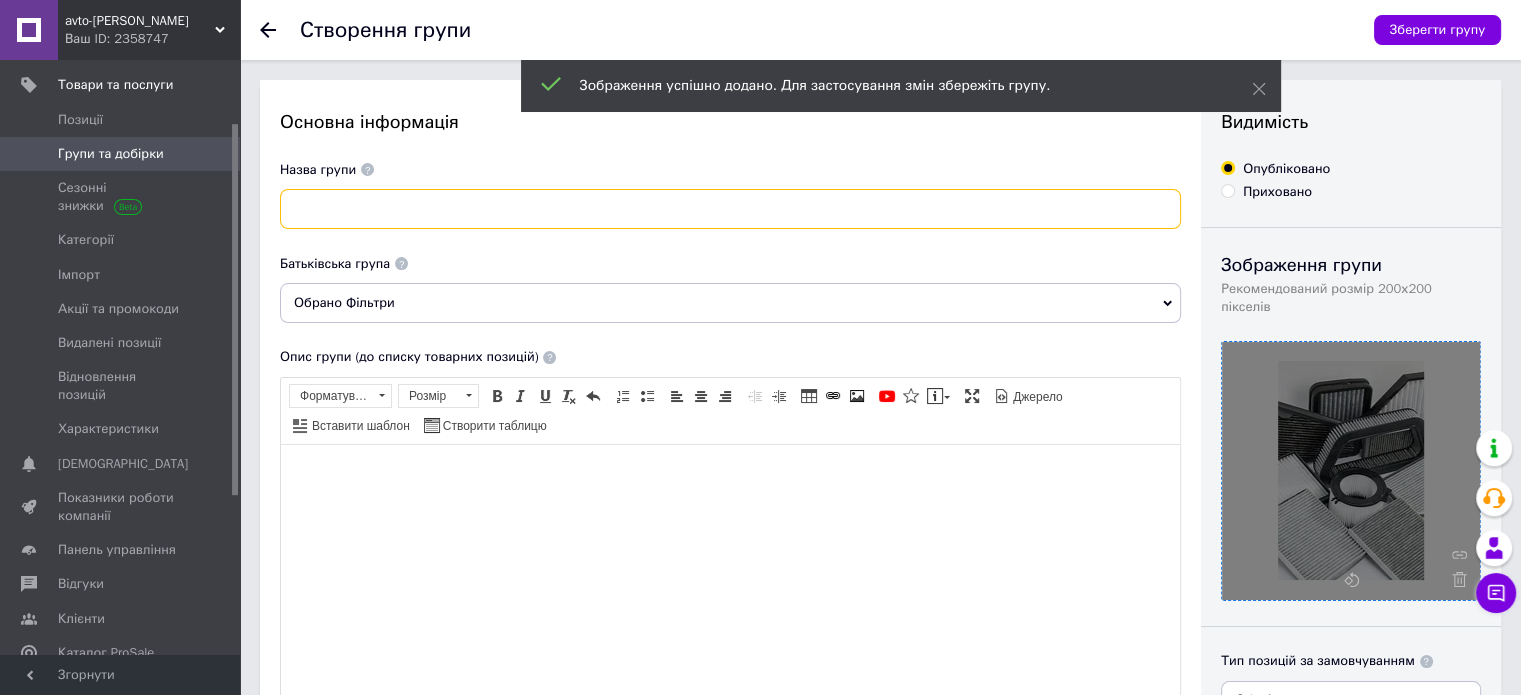 paste on "Салону (кабінний)" 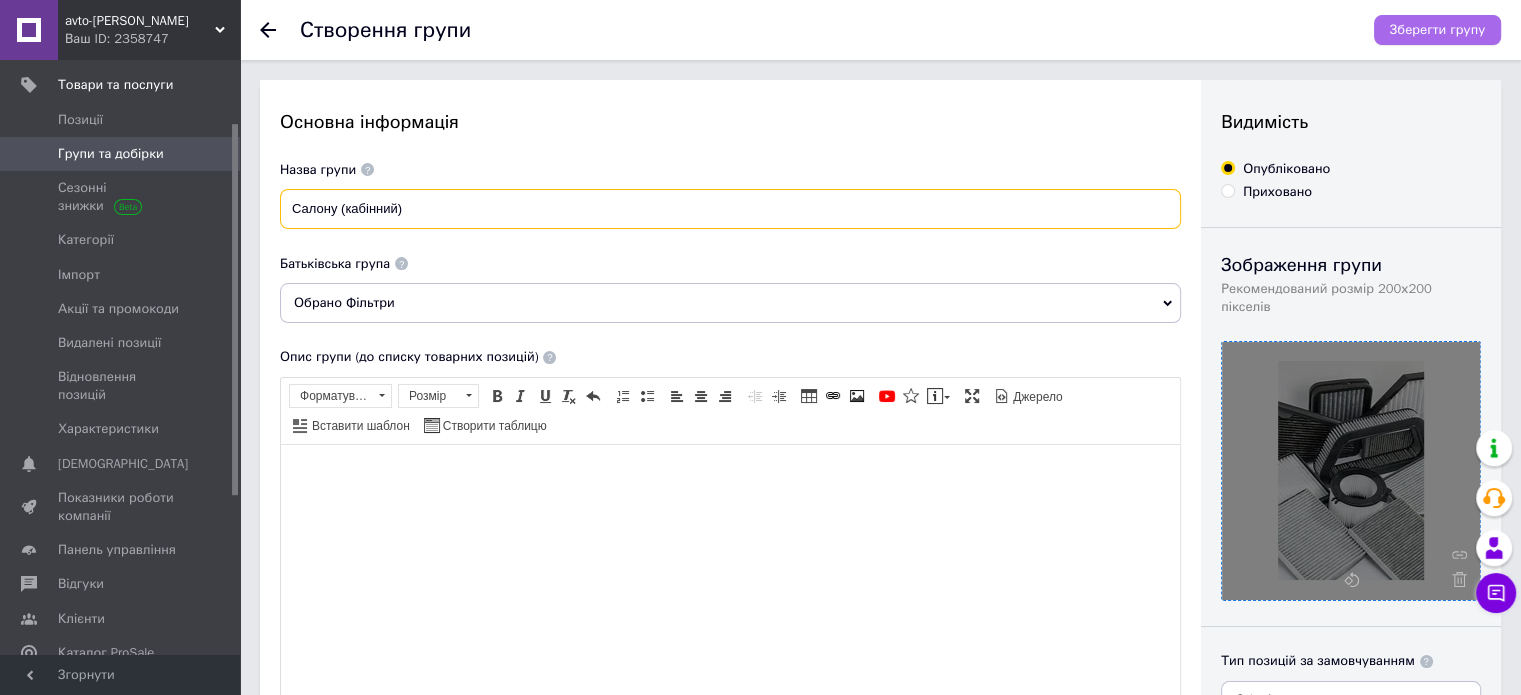 type on "Салону (кабінний)" 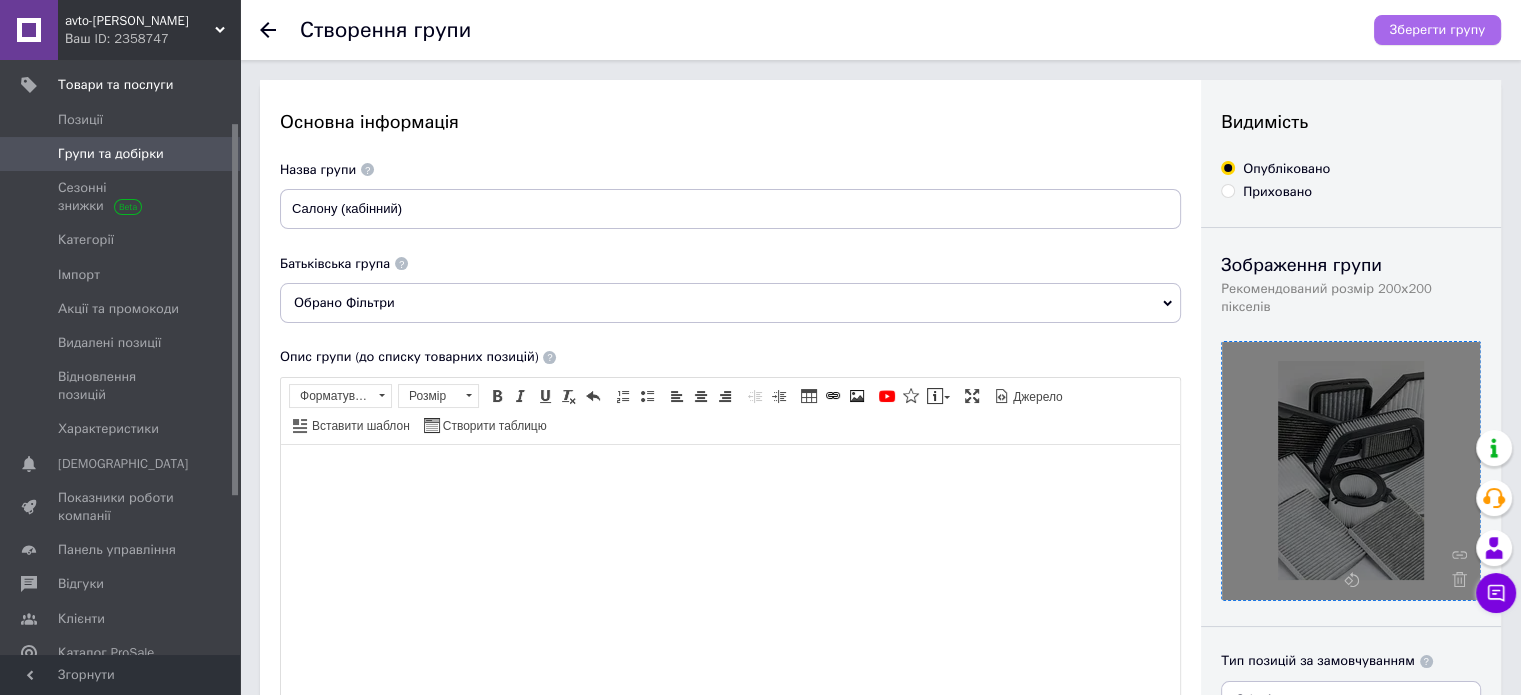 click on "Зберегти групу" at bounding box center [1437, 30] 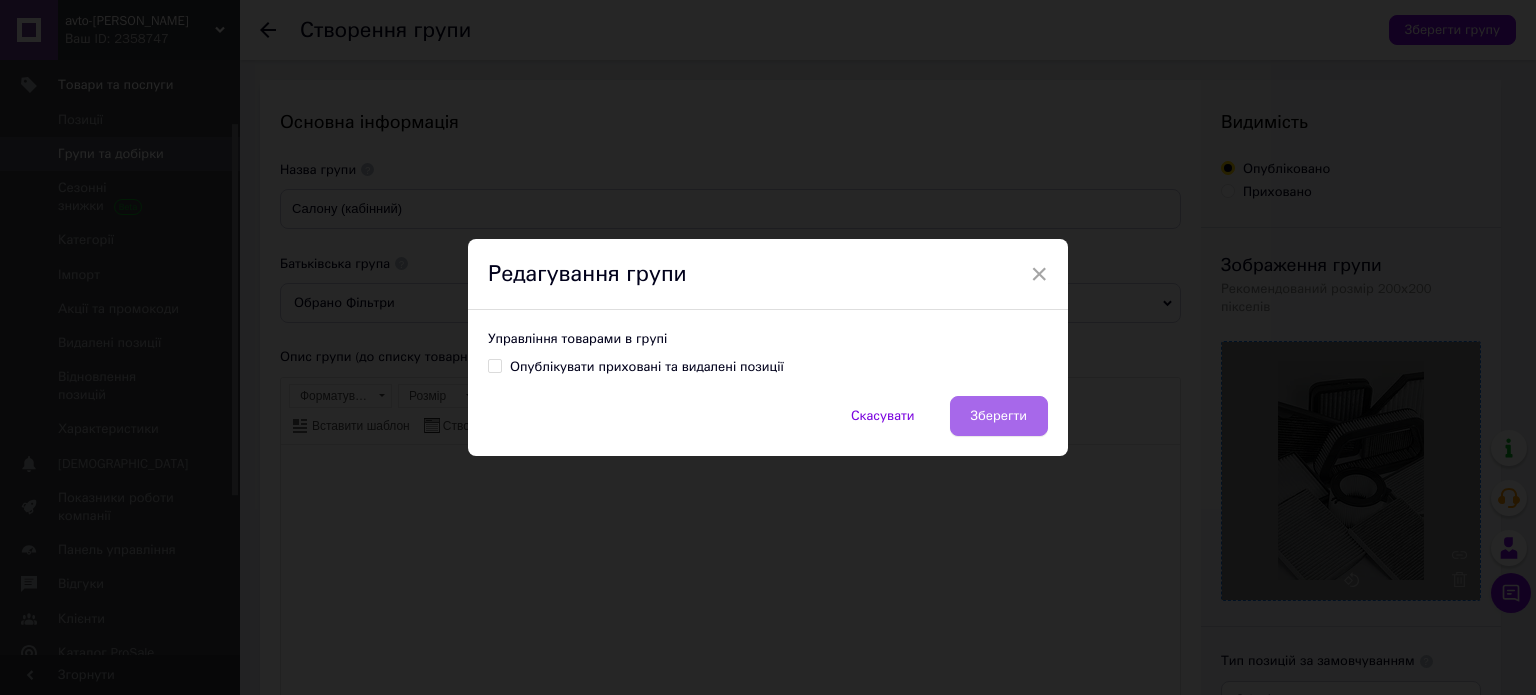 click on "Зберегти" at bounding box center [999, 416] 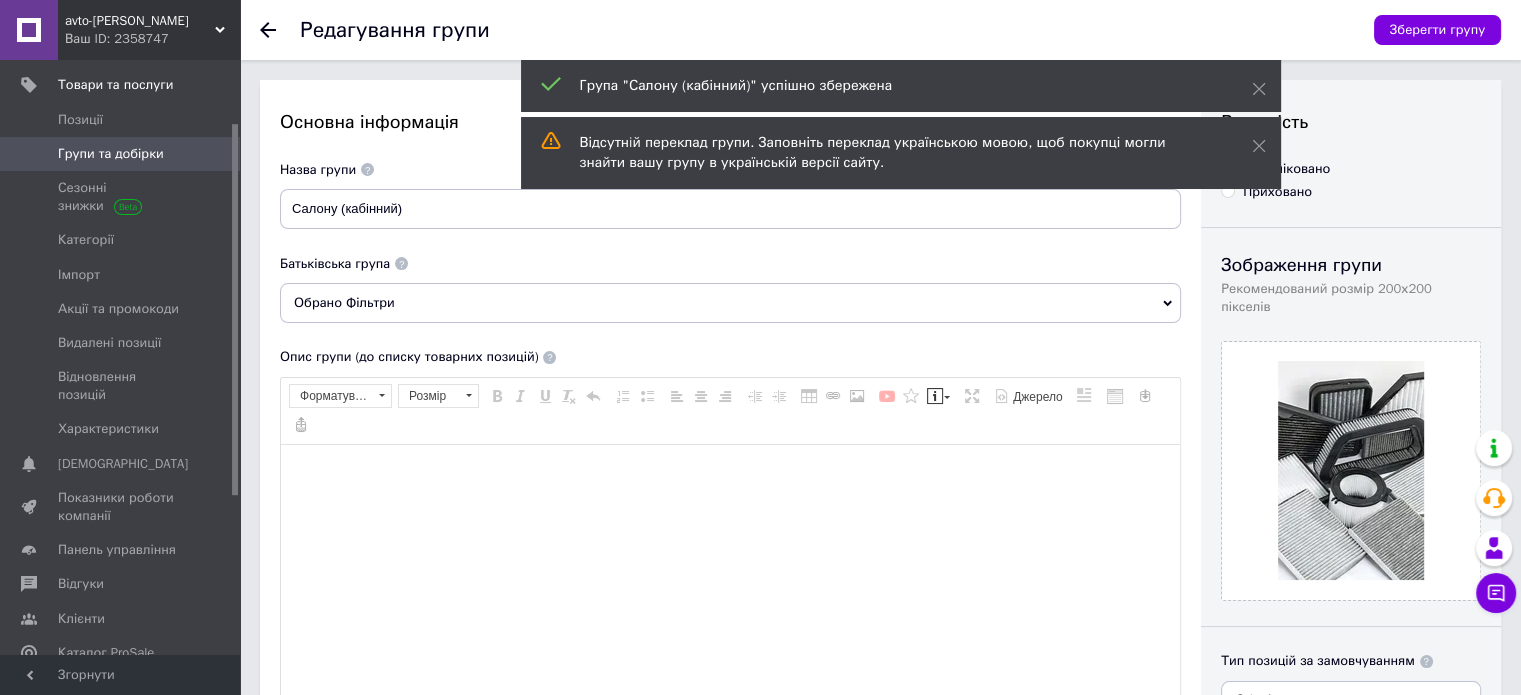 scroll, scrollTop: 0, scrollLeft: 0, axis: both 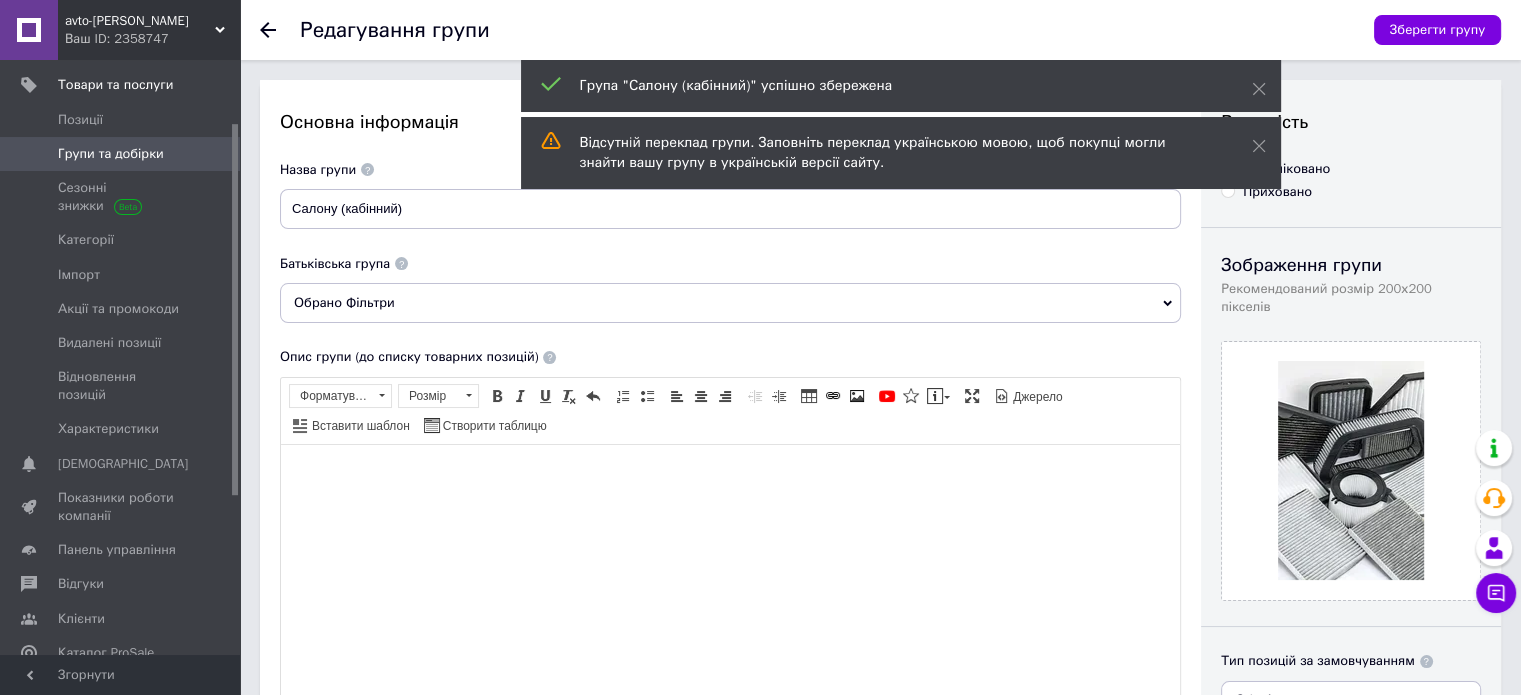 click 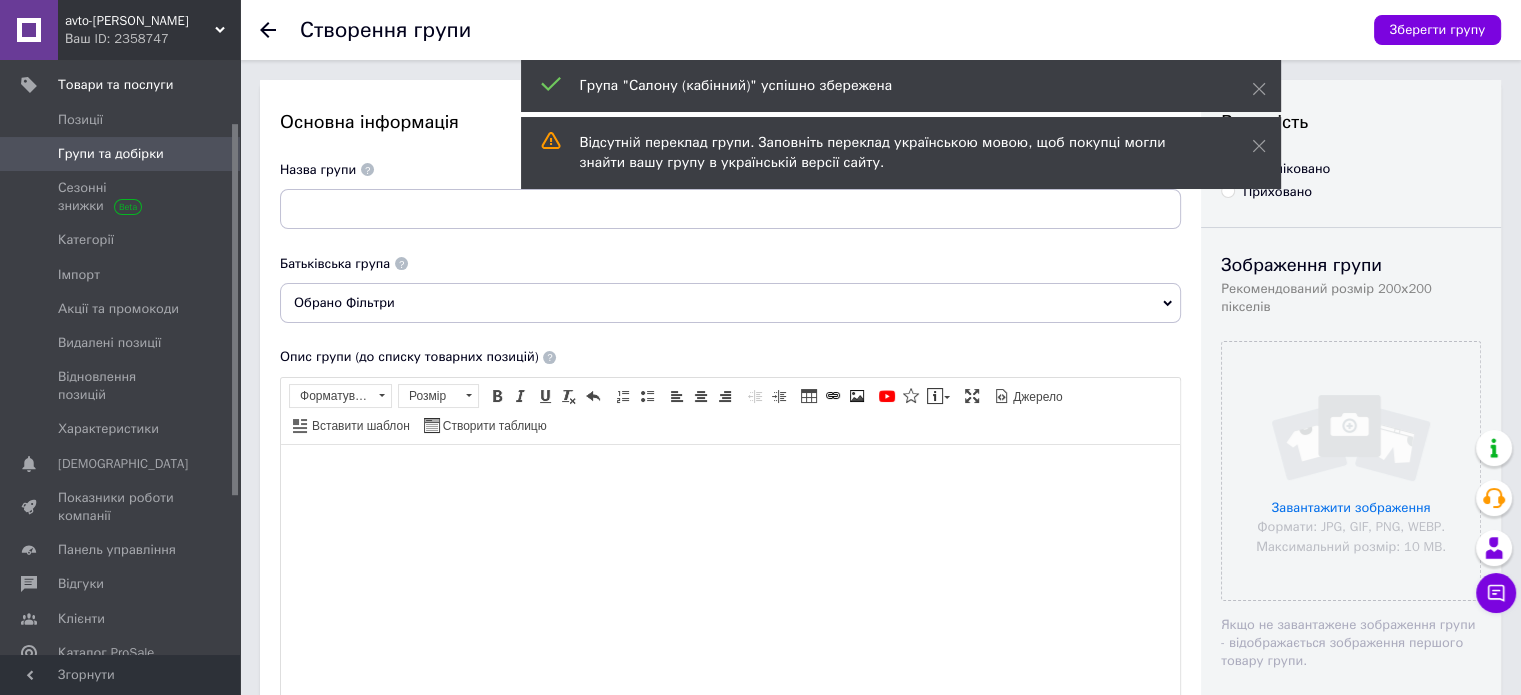 scroll, scrollTop: 0, scrollLeft: 0, axis: both 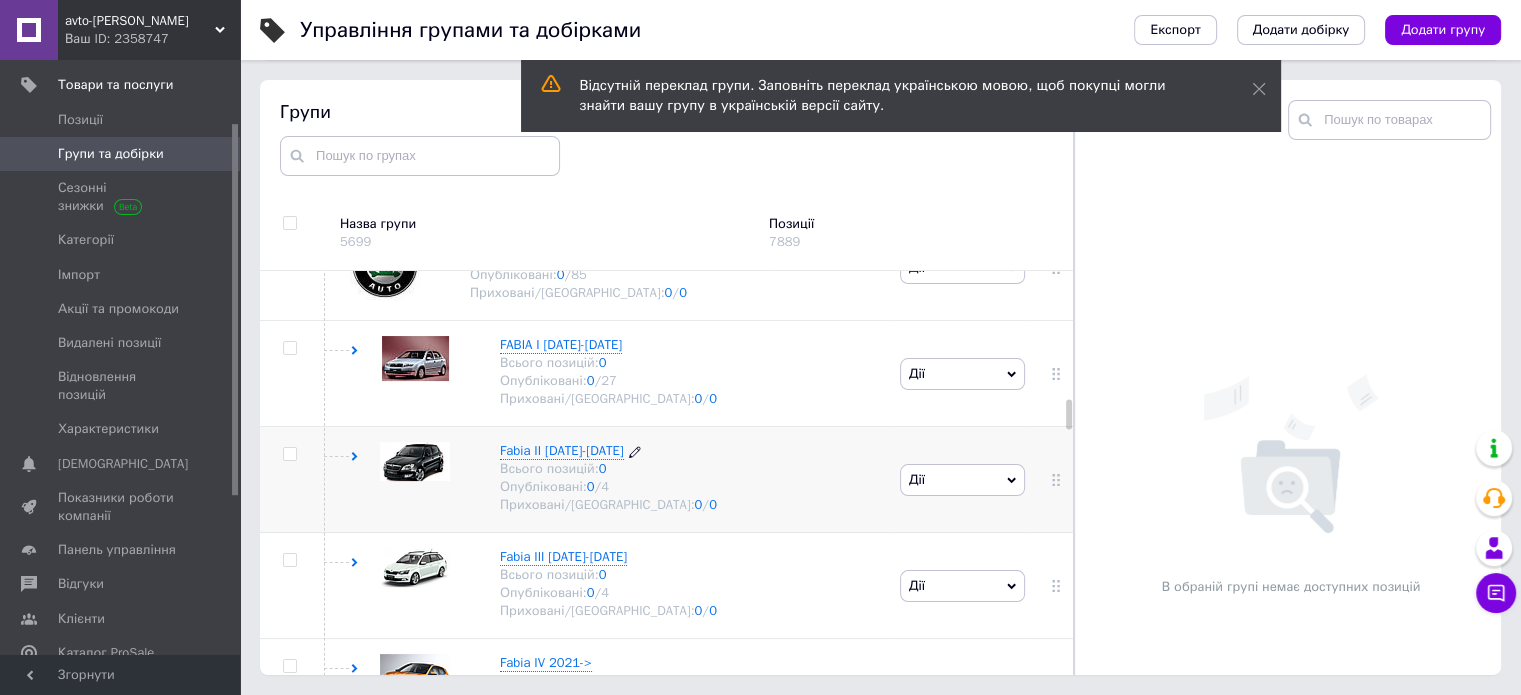 click on "Всього позицій:  0" at bounding box center (608, 469) 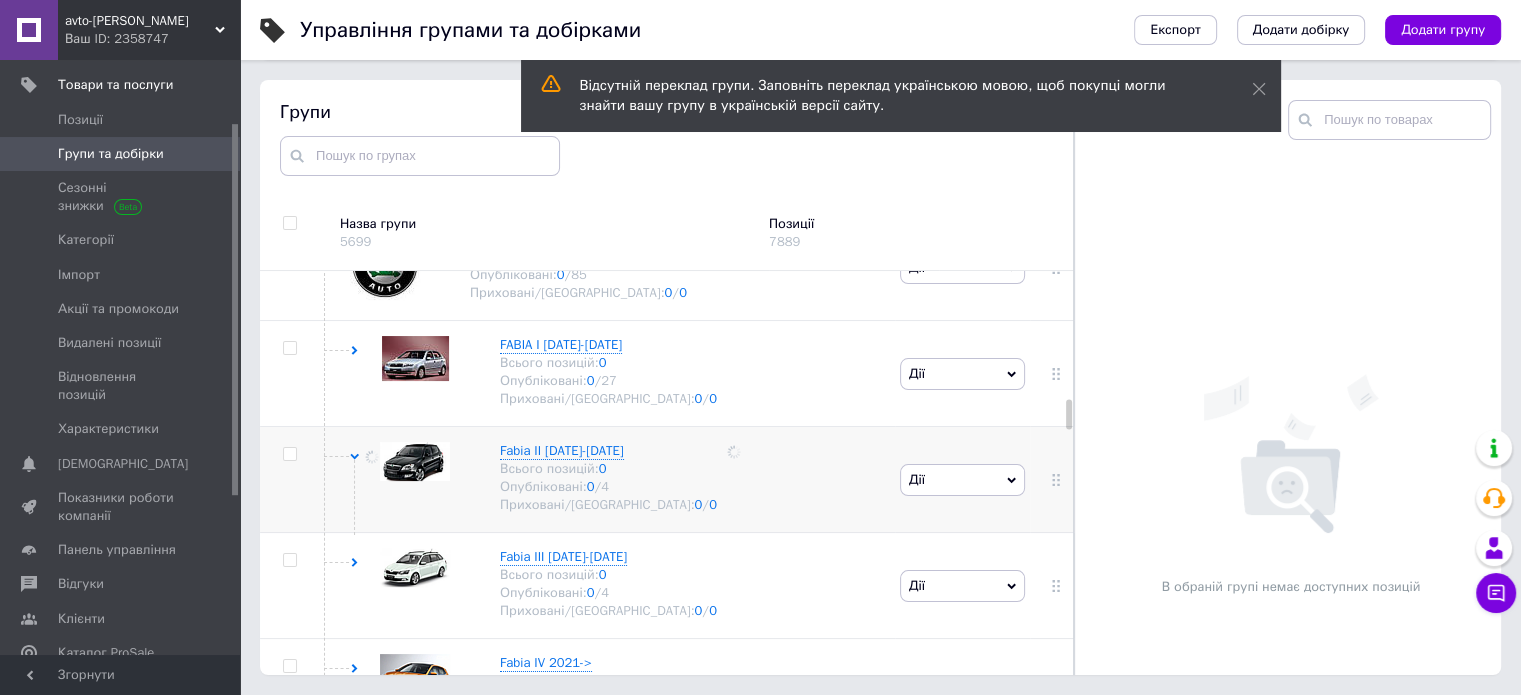 scroll, scrollTop: 2591, scrollLeft: 0, axis: vertical 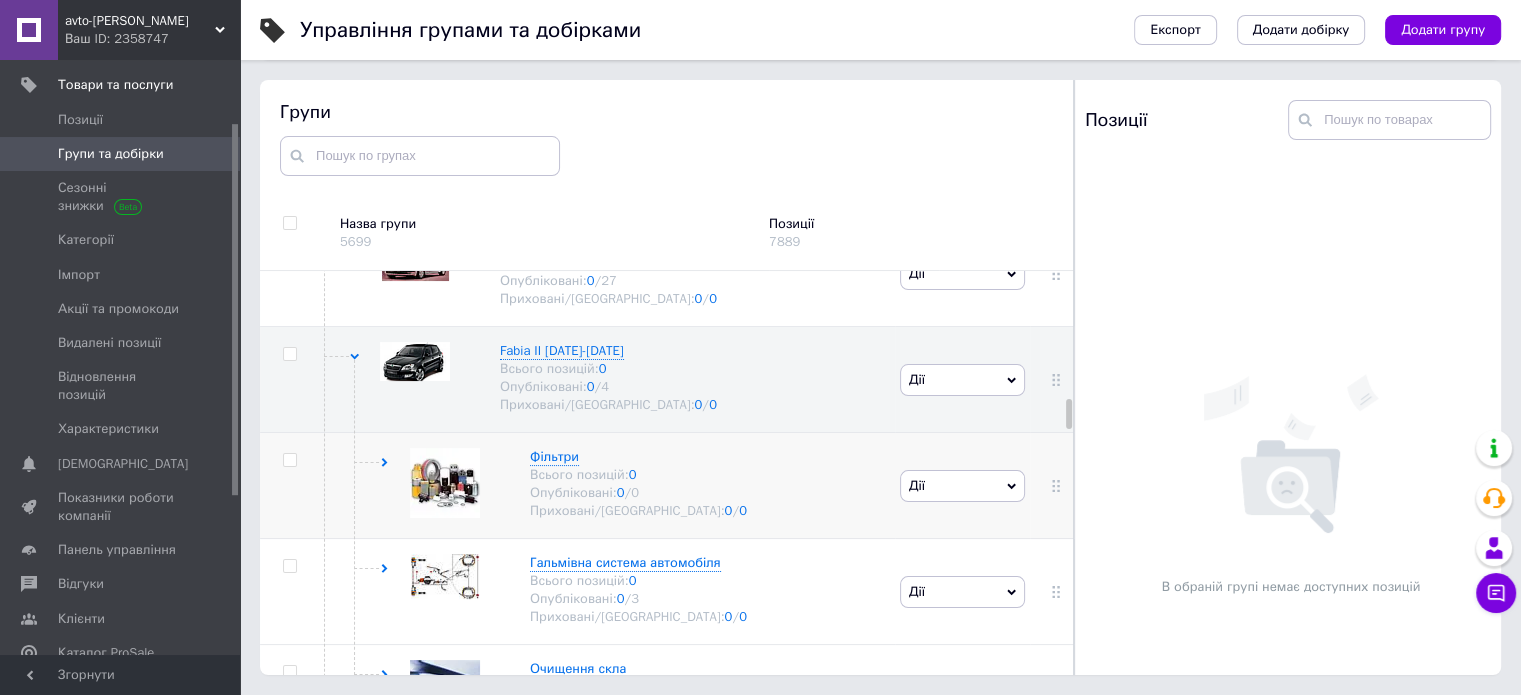 click on "Фільтри Всього позицій:  0 Опубліковані:  0  /  0 Приховані/Видалені:  0  /  0" at bounding box center [618, 484] 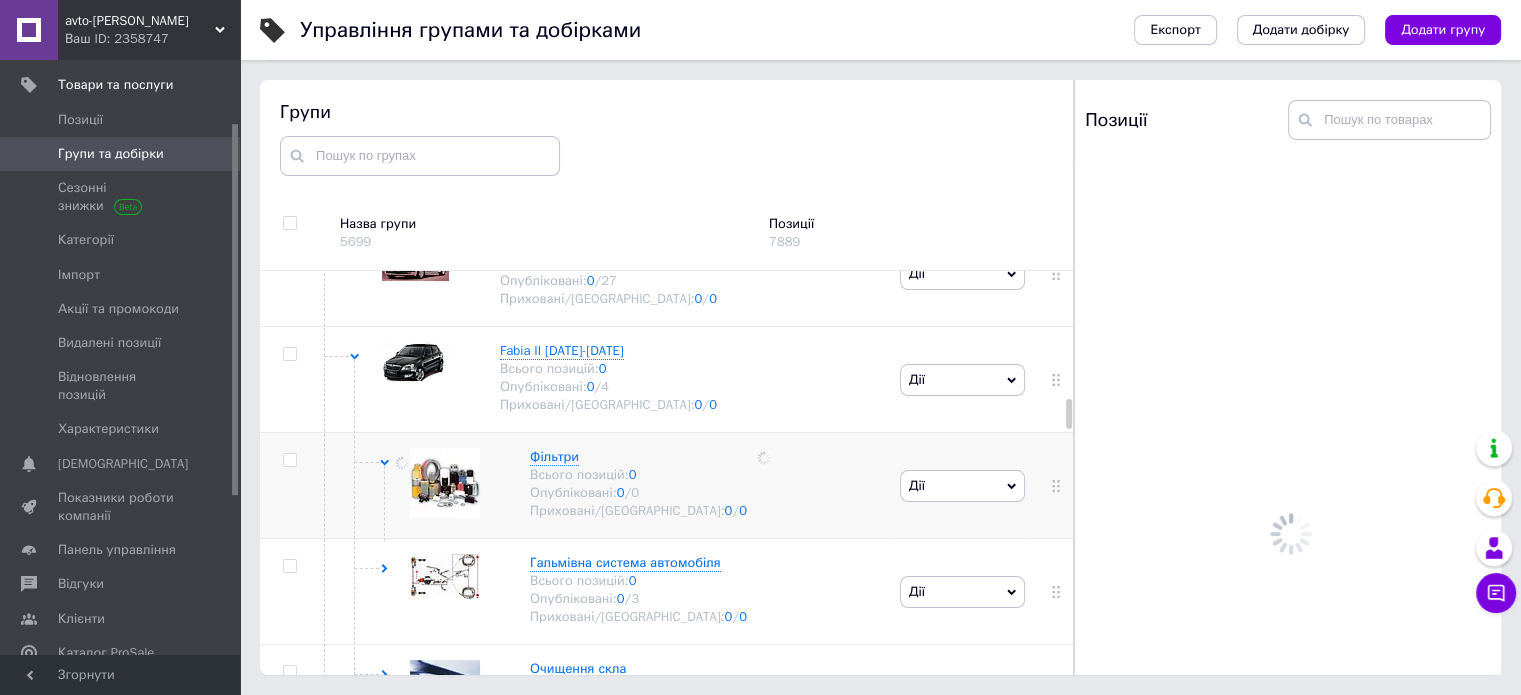 scroll, scrollTop: 2691, scrollLeft: 0, axis: vertical 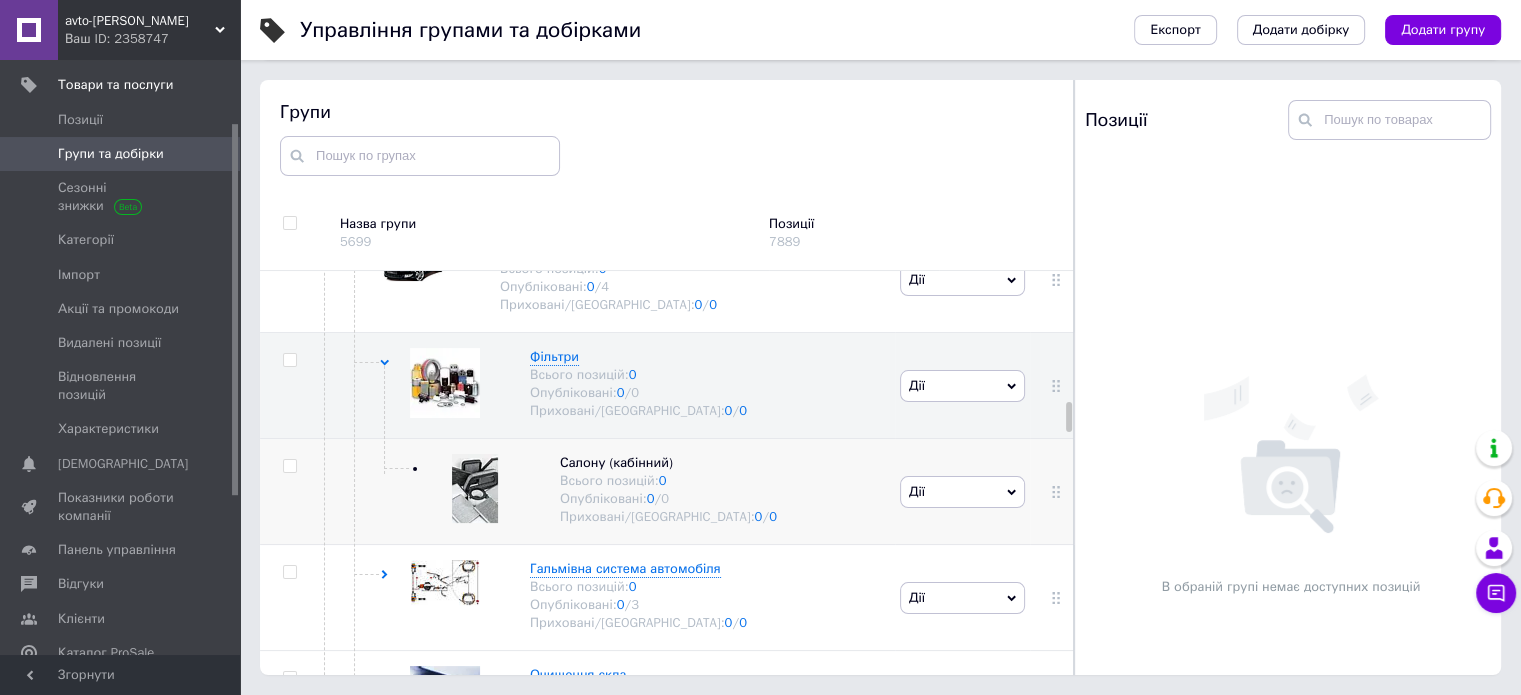 drag, startPoint x: 494, startPoint y: 457, endPoint x: 503, endPoint y: 475, distance: 20.12461 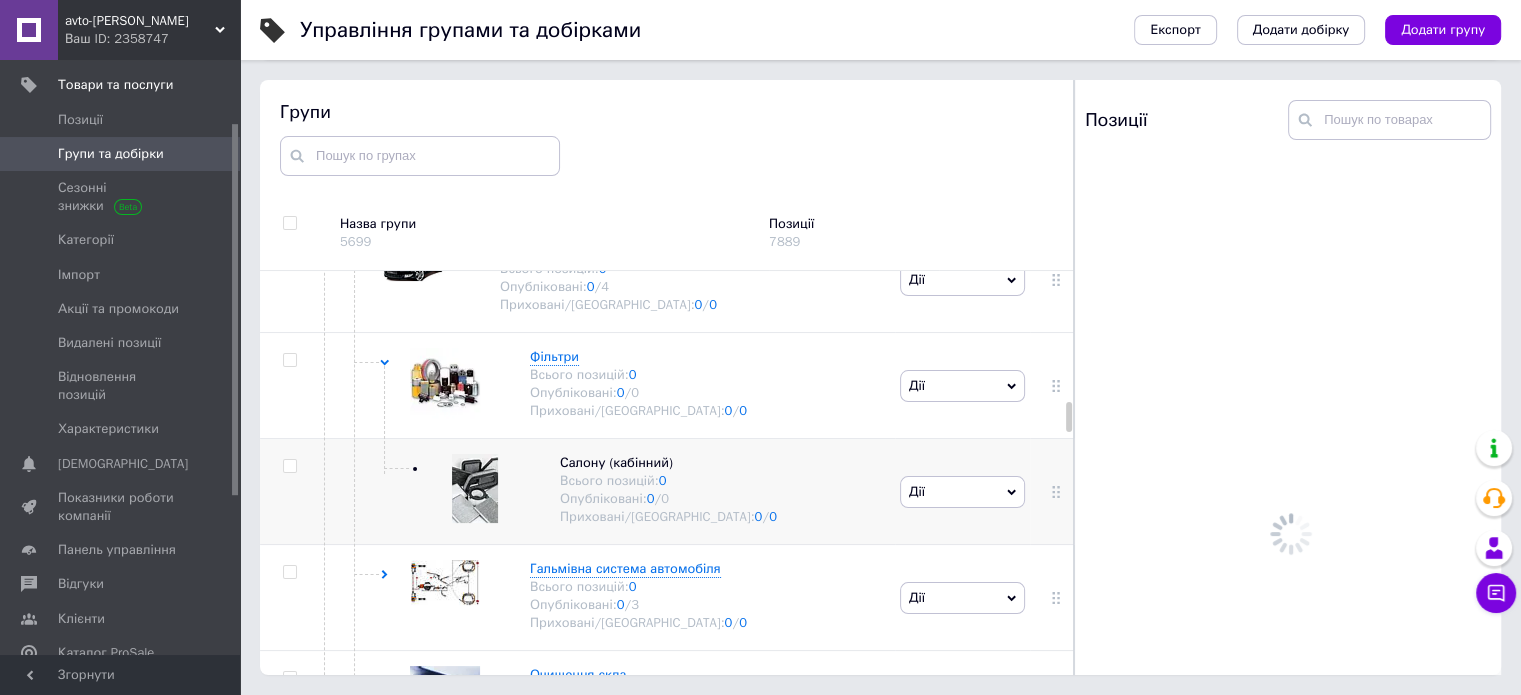 click on "Дії" at bounding box center (962, 492) 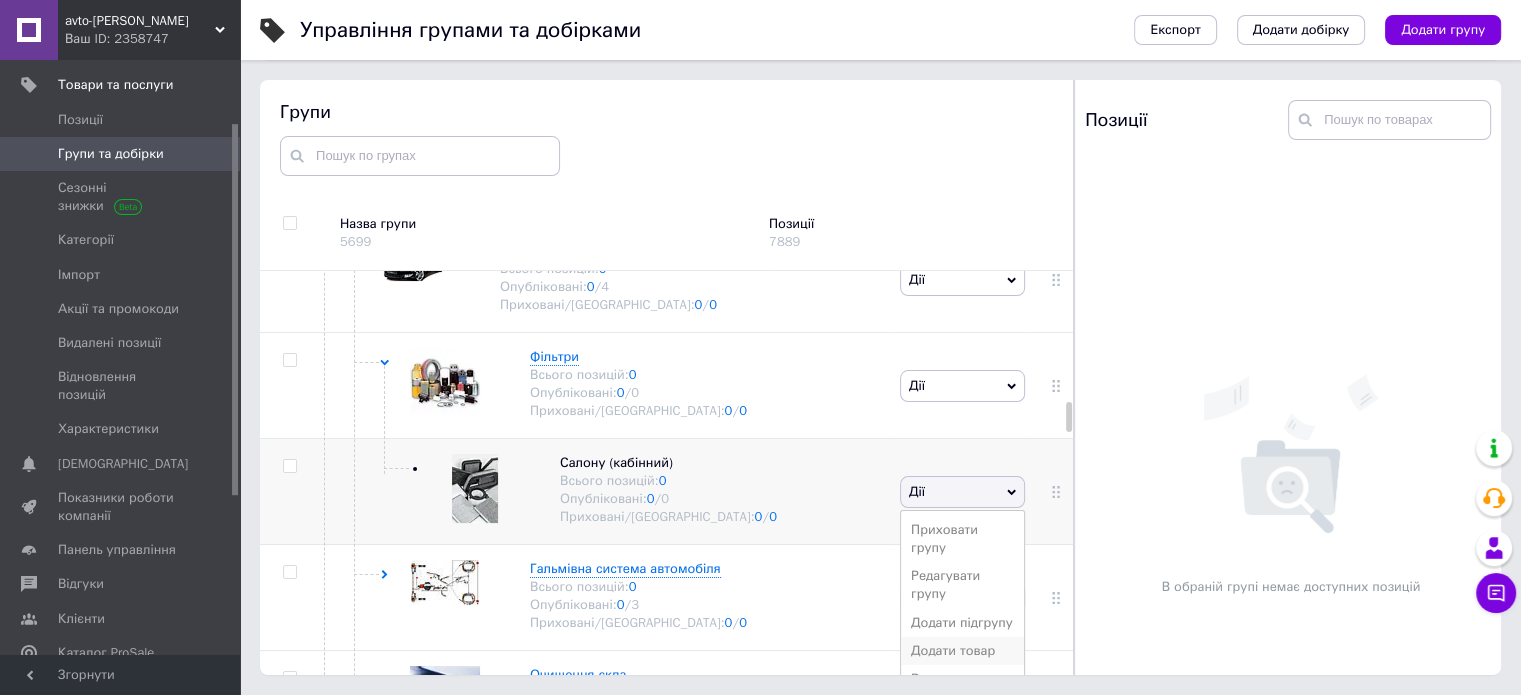 click on "Додати товар" at bounding box center (962, 651) 